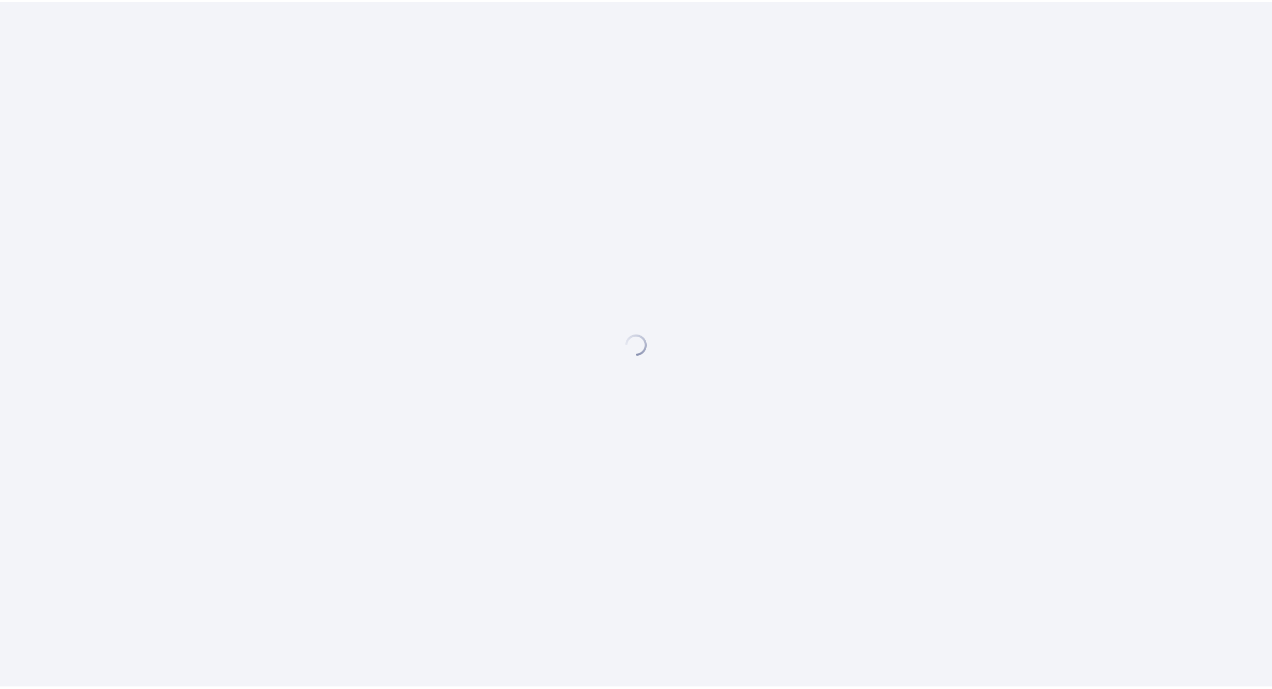 scroll, scrollTop: 0, scrollLeft: 0, axis: both 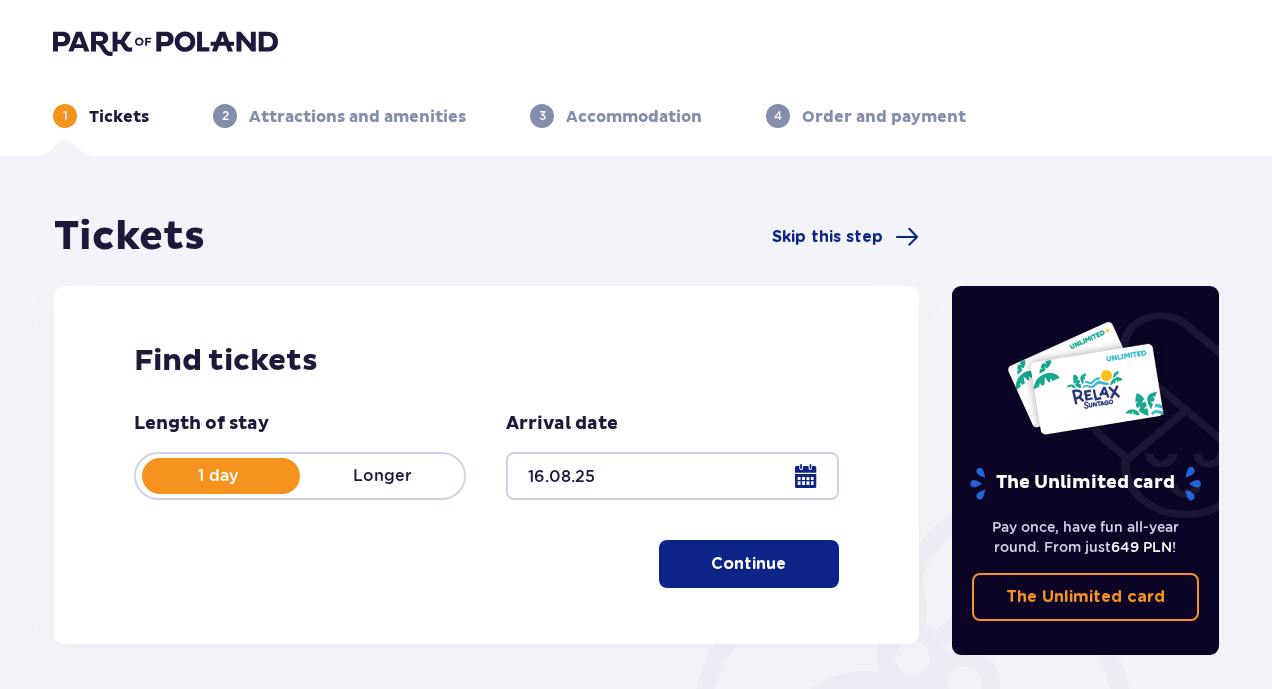 type on "16.08.25" 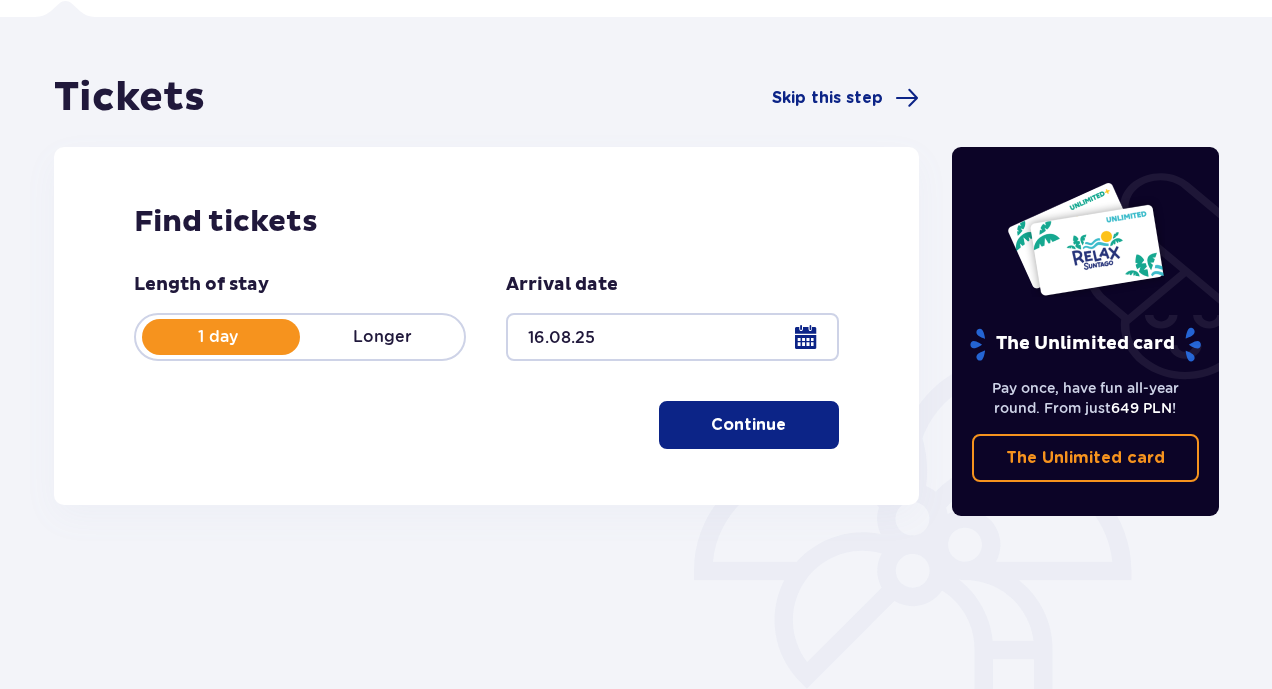 scroll, scrollTop: 130, scrollLeft: 0, axis: vertical 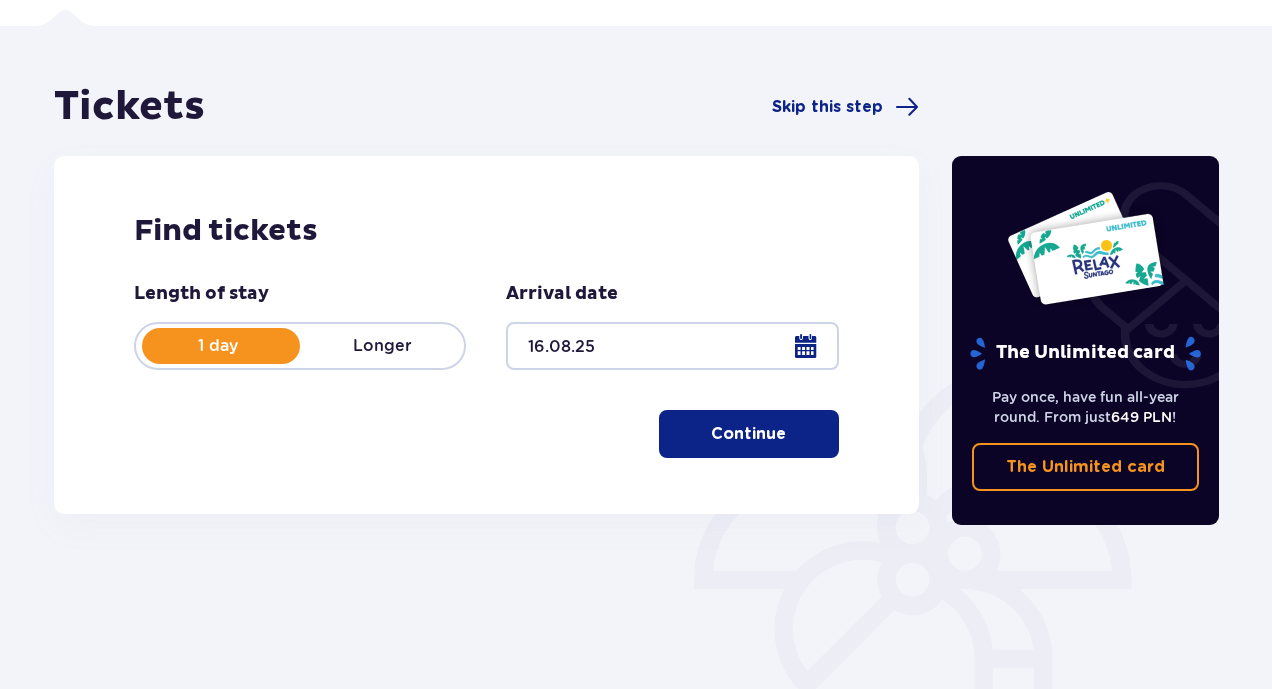click on "Continue" at bounding box center [749, 434] 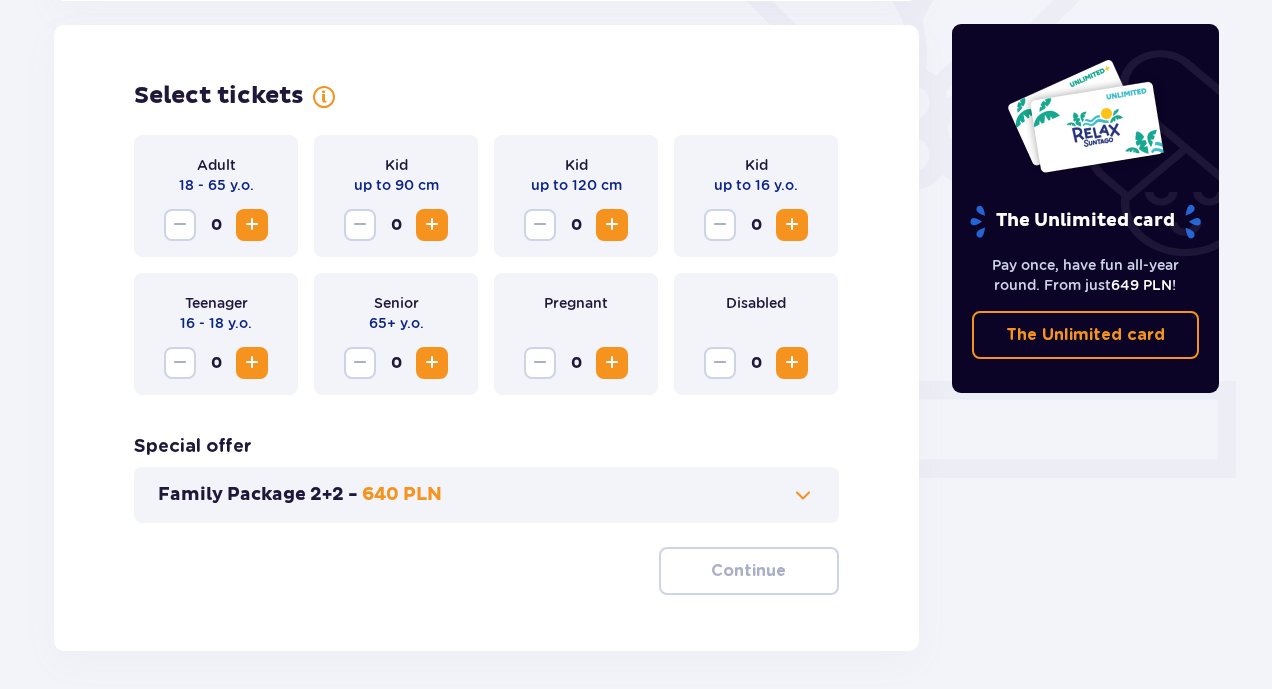 scroll, scrollTop: 556, scrollLeft: 0, axis: vertical 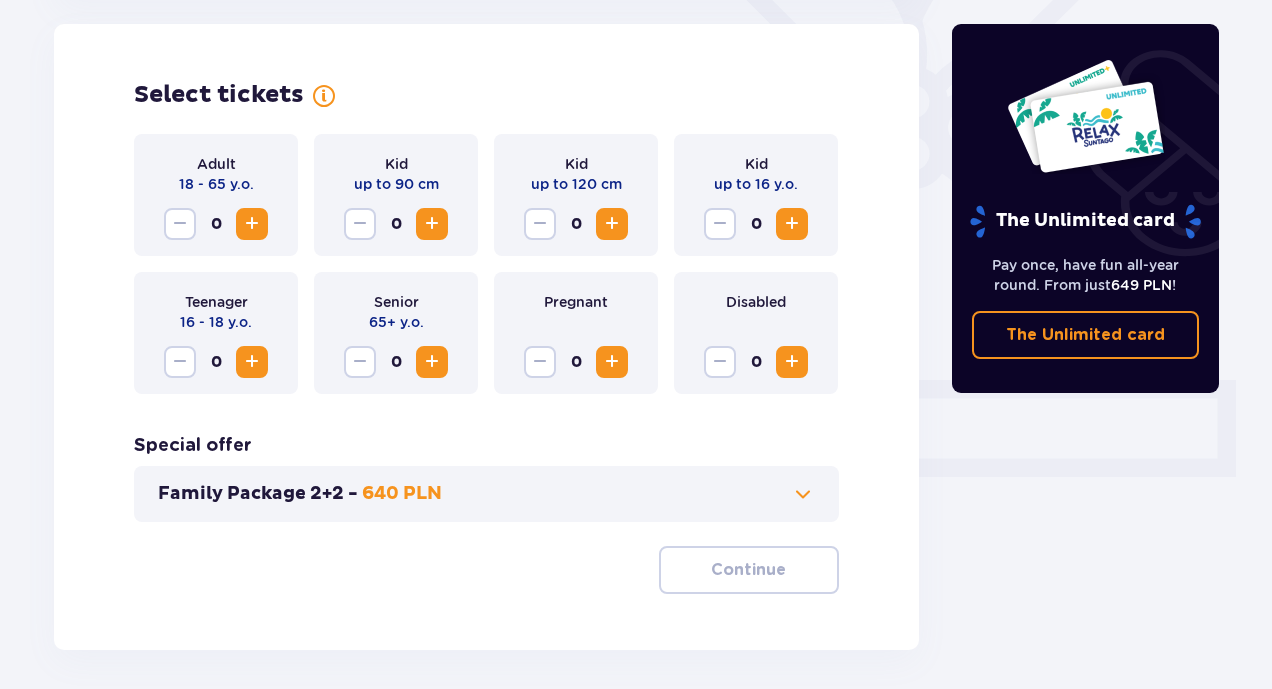 click at bounding box center [612, 224] 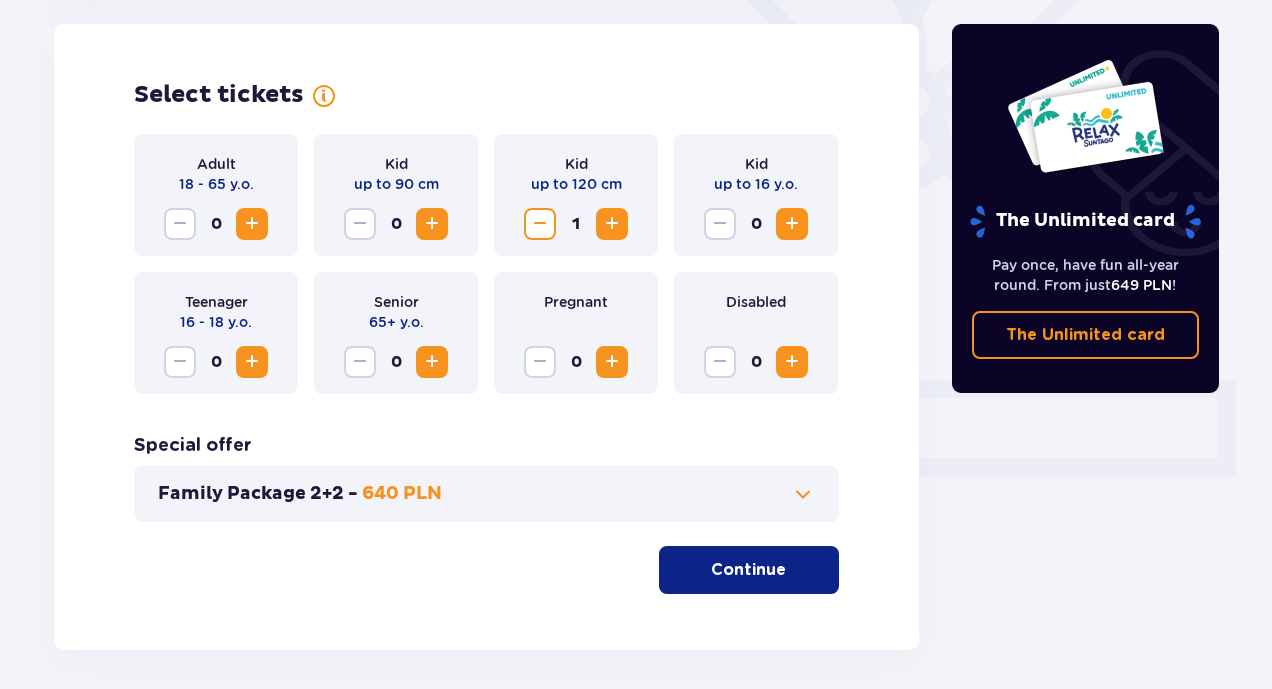 click at bounding box center [792, 224] 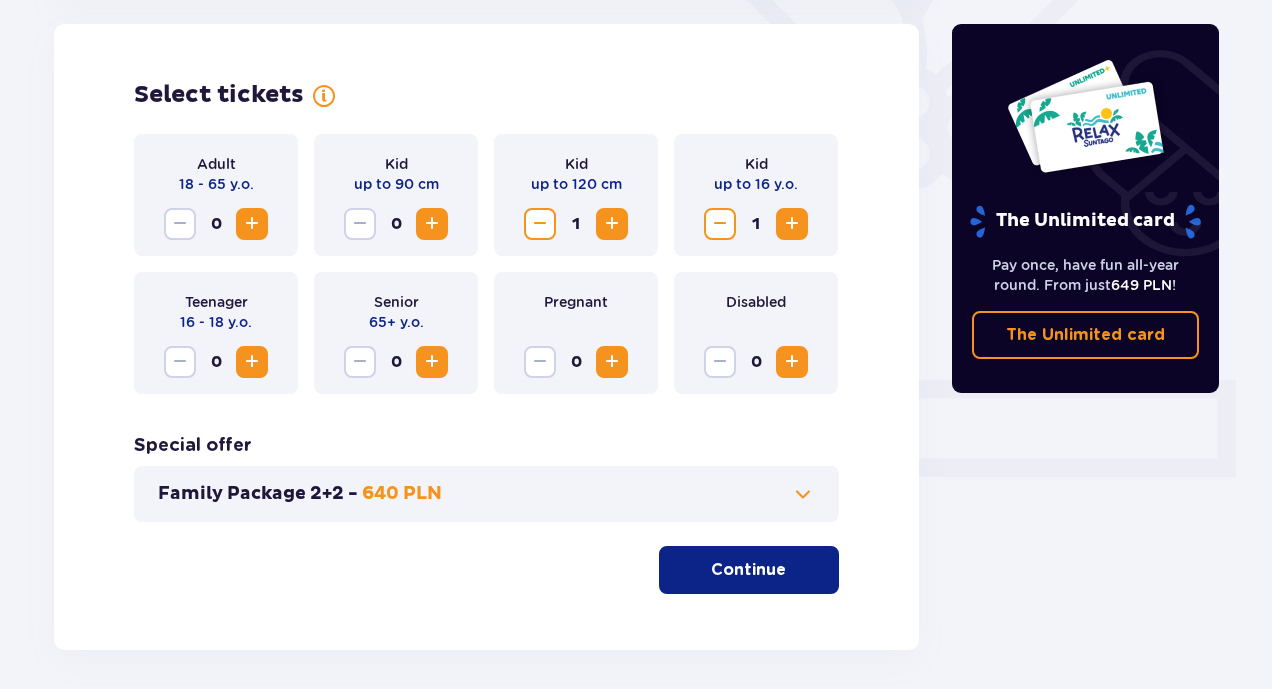 click at bounding box center (252, 224) 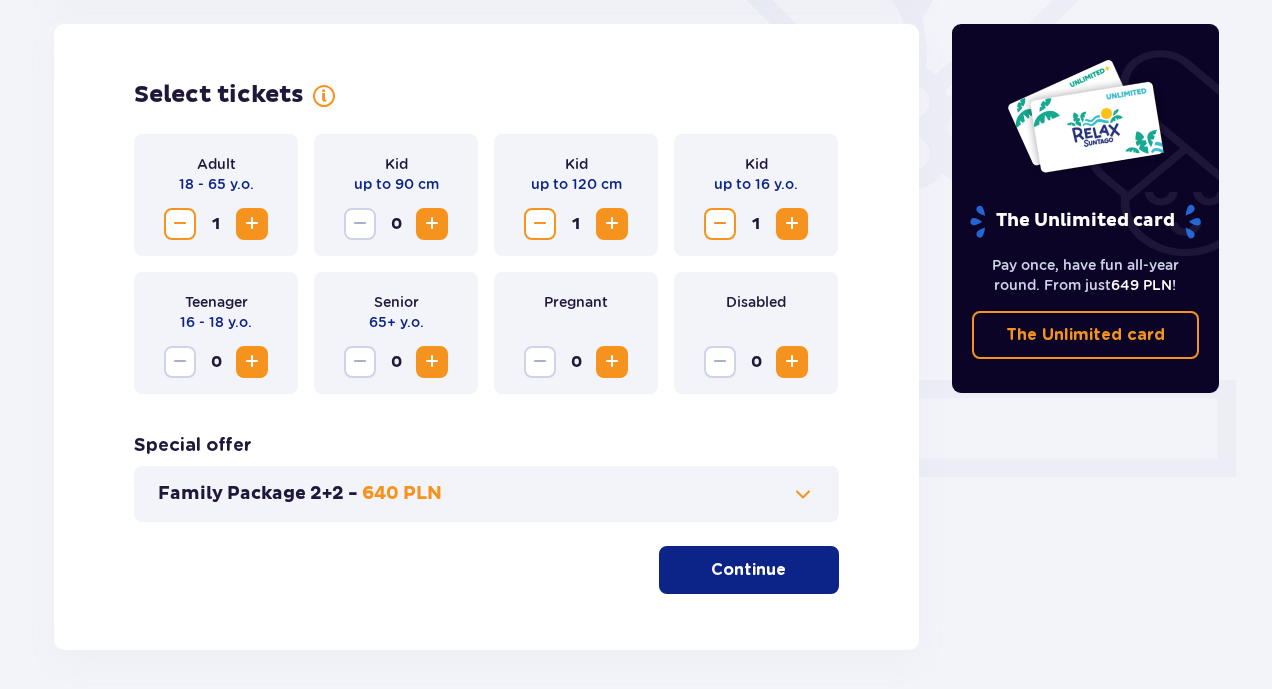 click at bounding box center (252, 224) 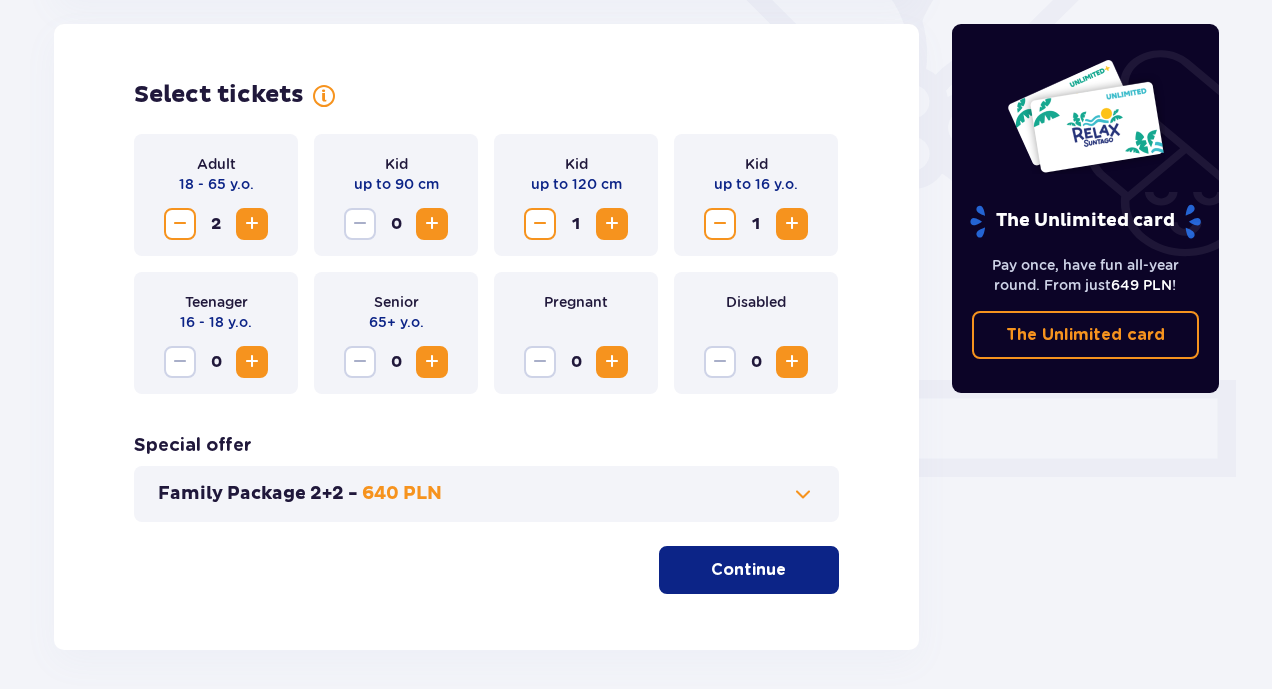 click at bounding box center [252, 224] 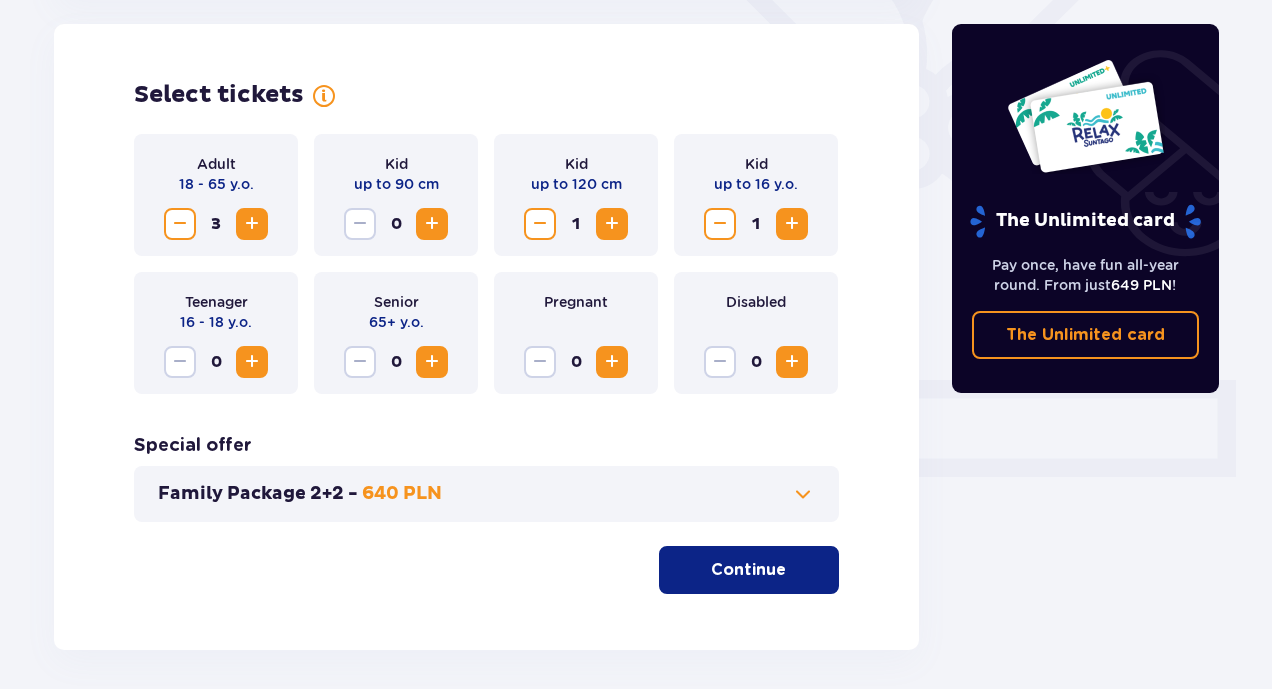 click on "Continue" at bounding box center (748, 570) 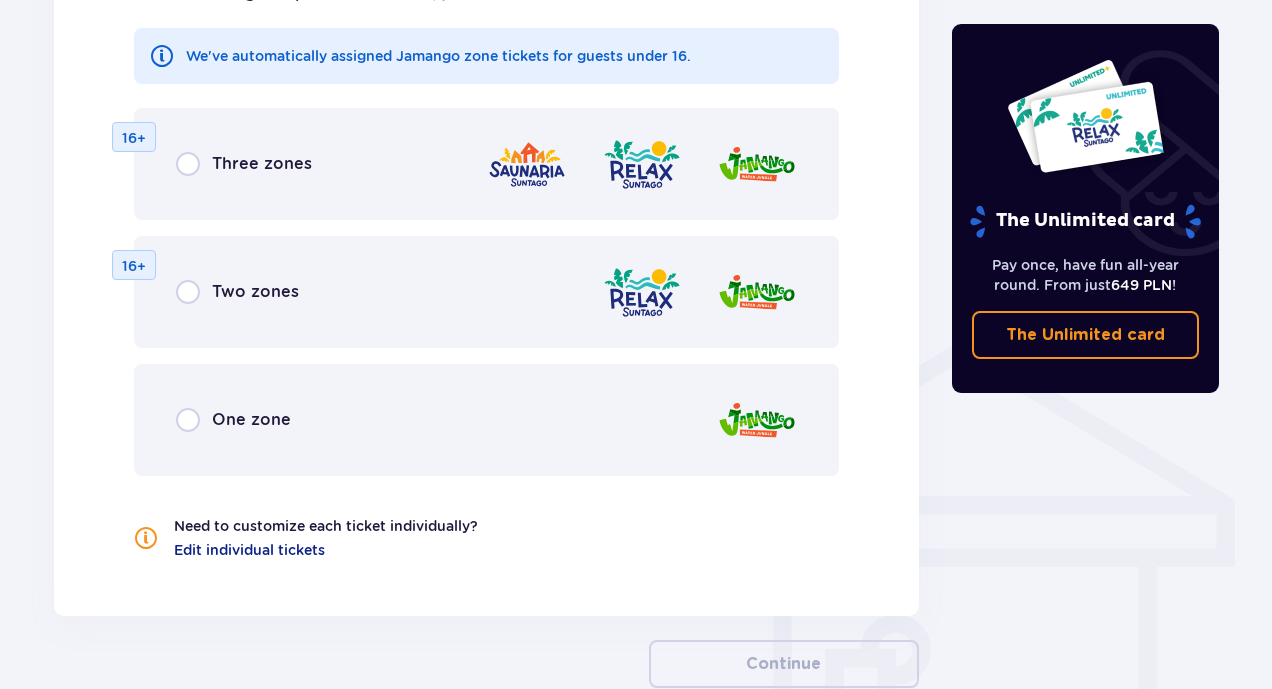 scroll, scrollTop: 1310, scrollLeft: 0, axis: vertical 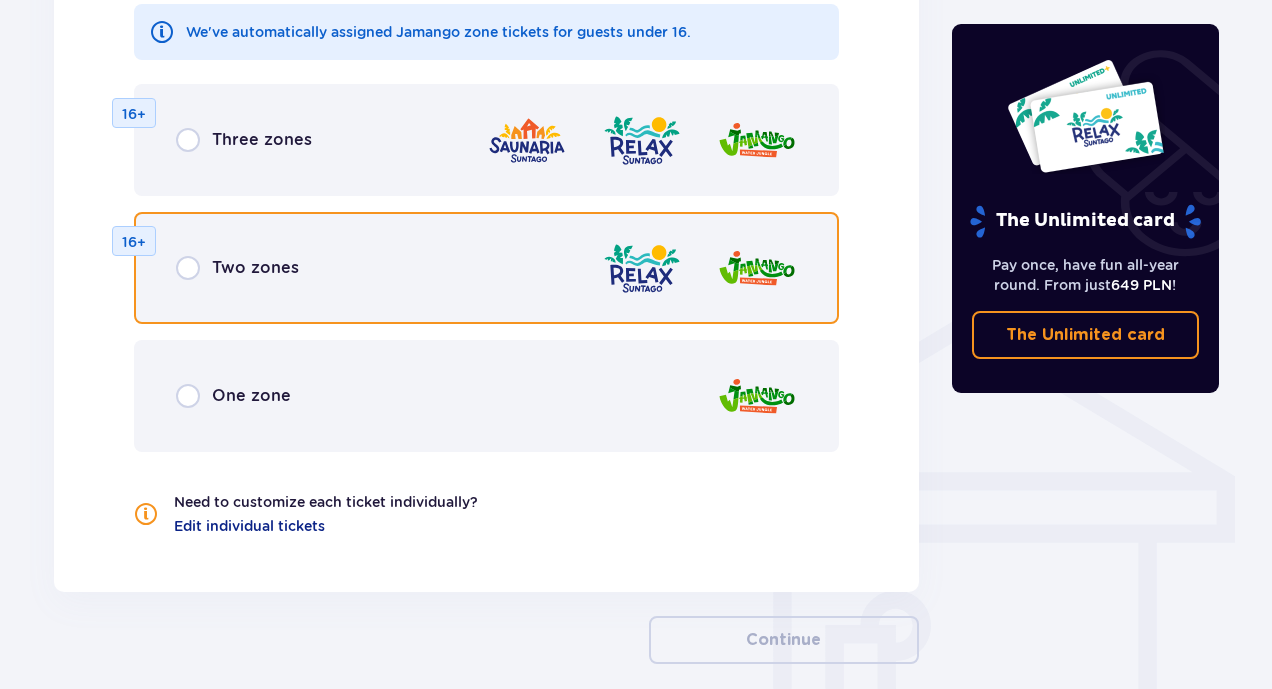 click at bounding box center [188, 268] 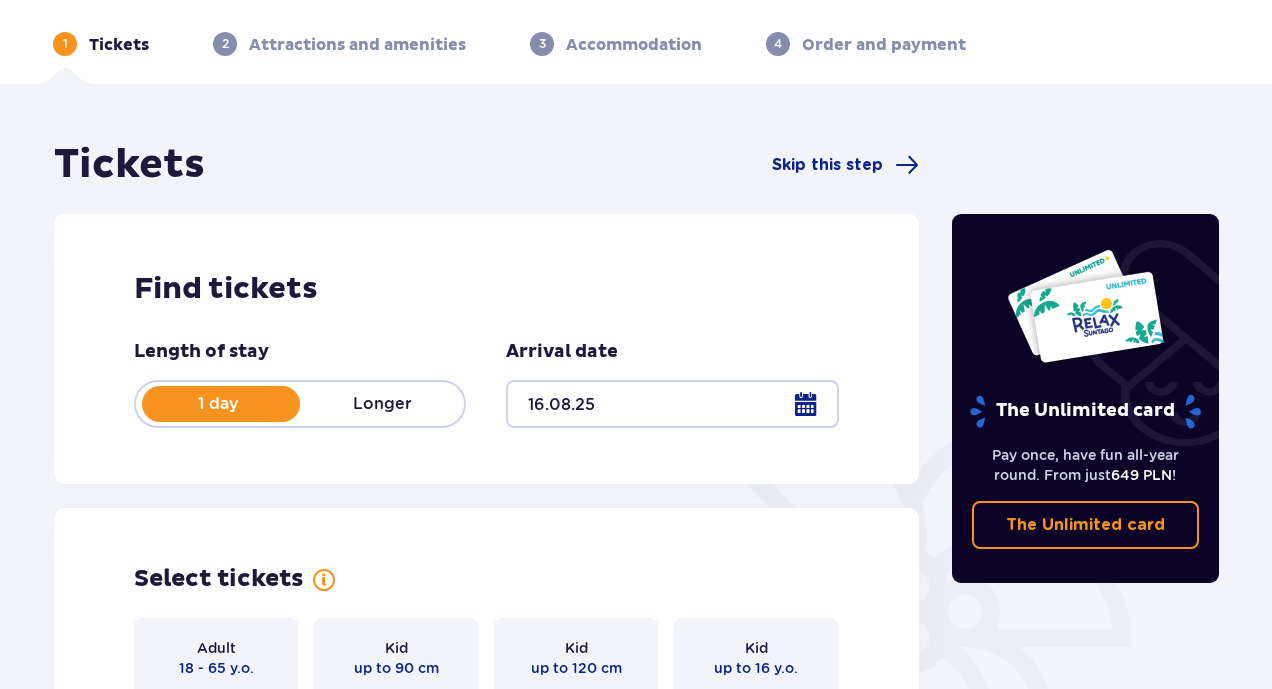 scroll, scrollTop: 100, scrollLeft: 0, axis: vertical 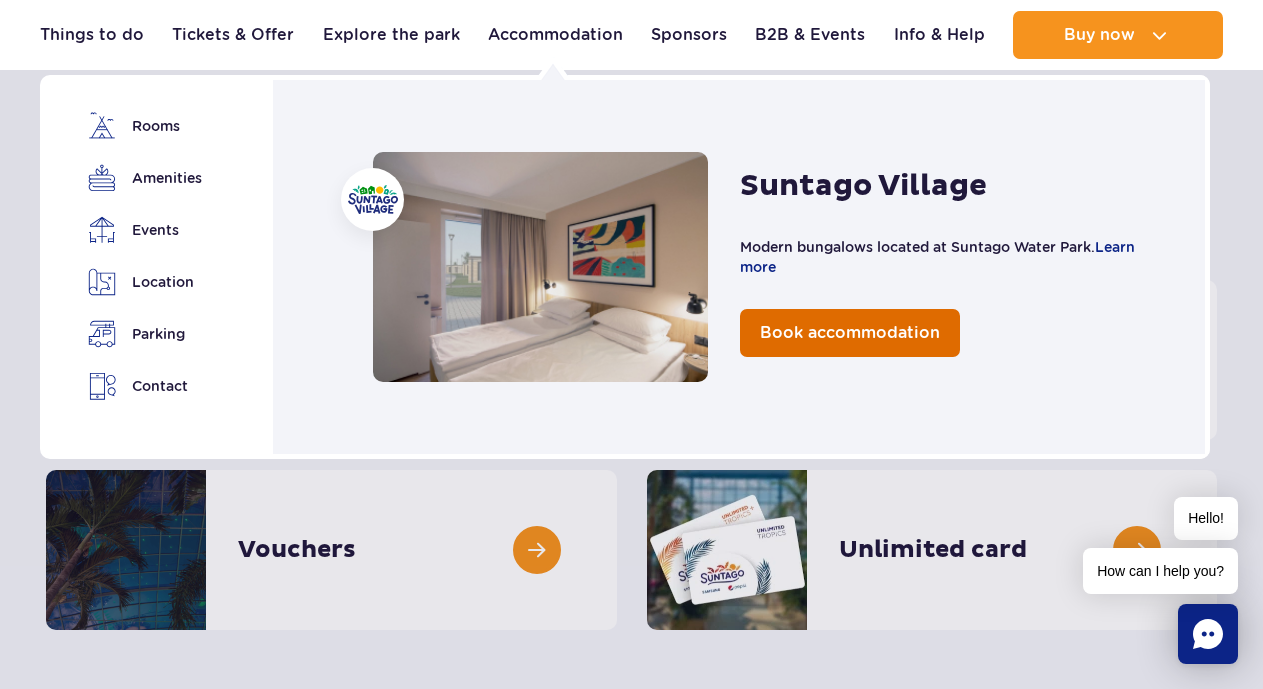 click on "Book accommodation" at bounding box center [850, 332] 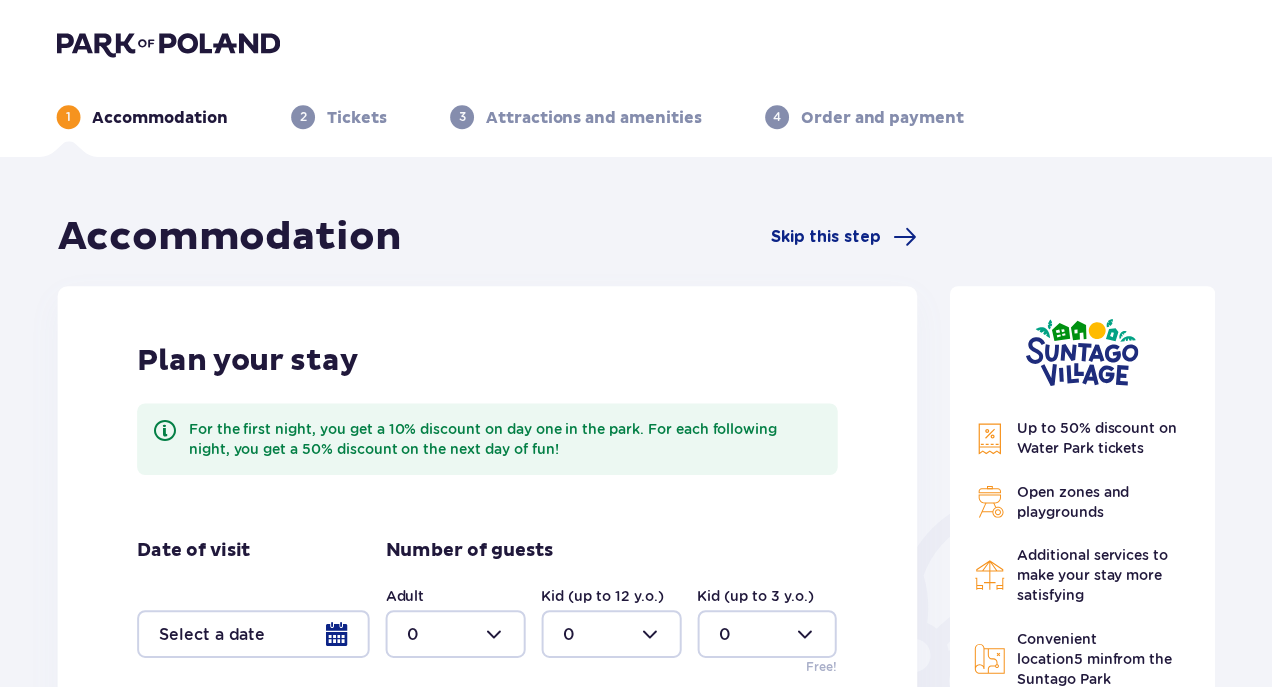 scroll, scrollTop: 0, scrollLeft: 0, axis: both 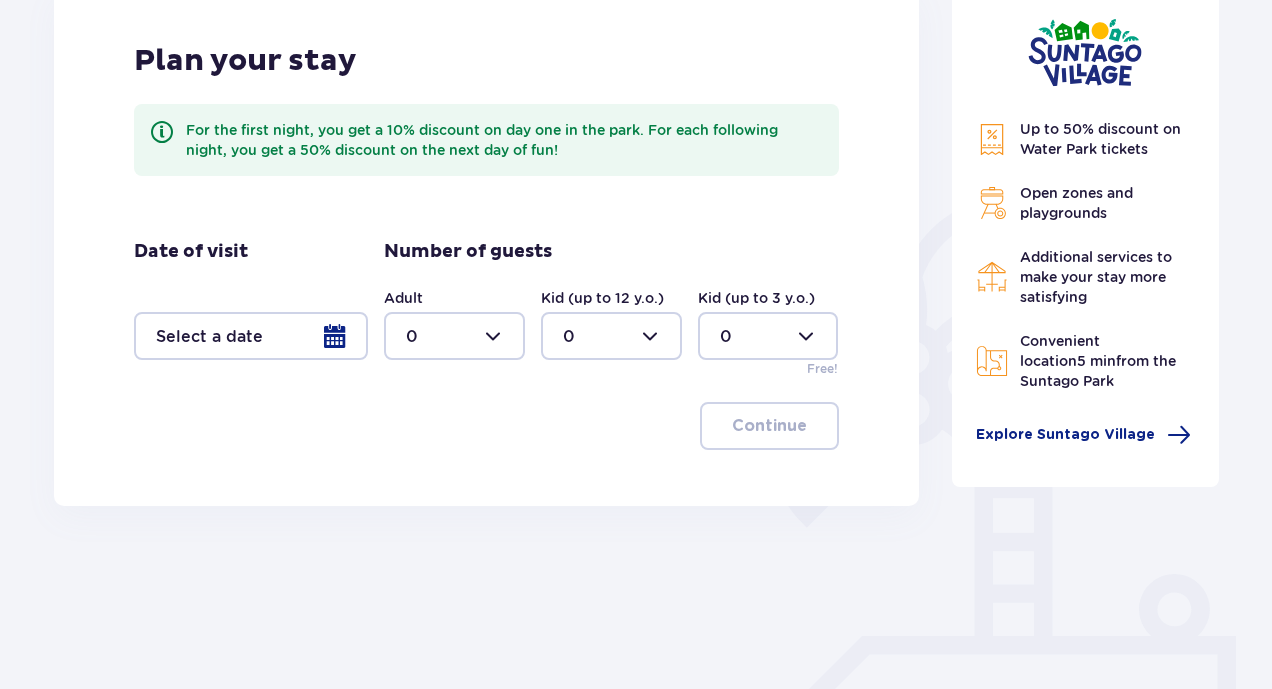 click at bounding box center [251, 336] 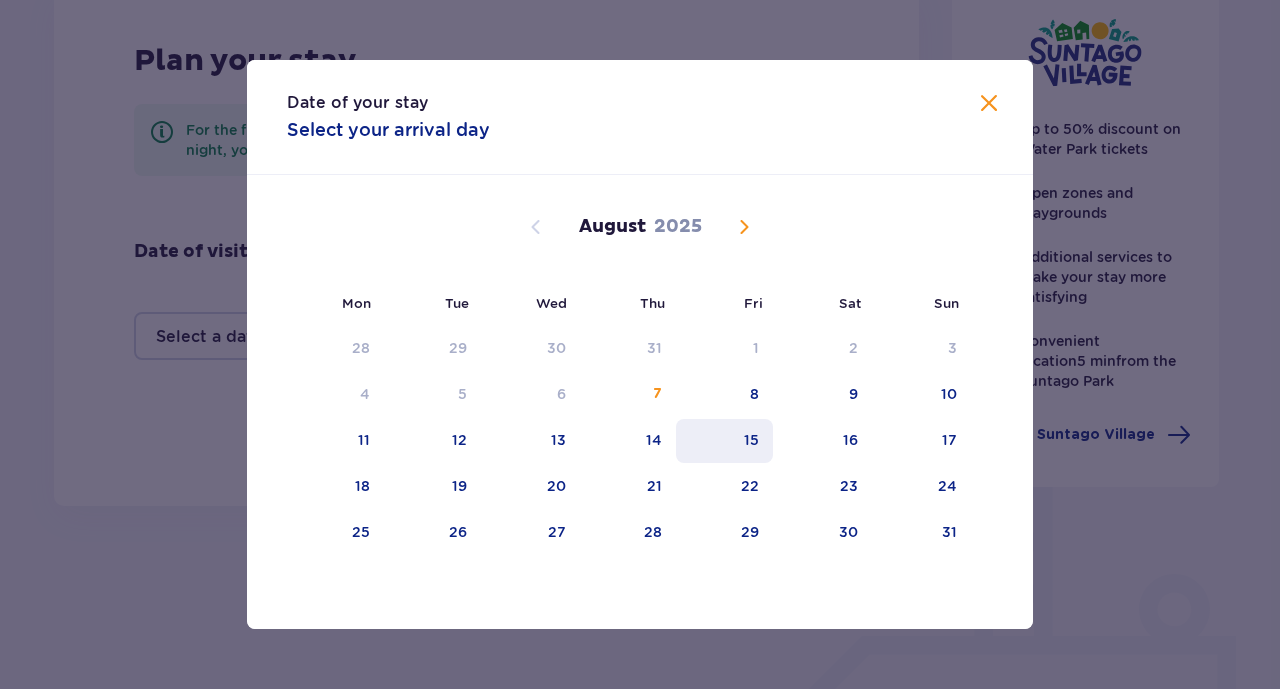 click on "15" at bounding box center [751, 440] 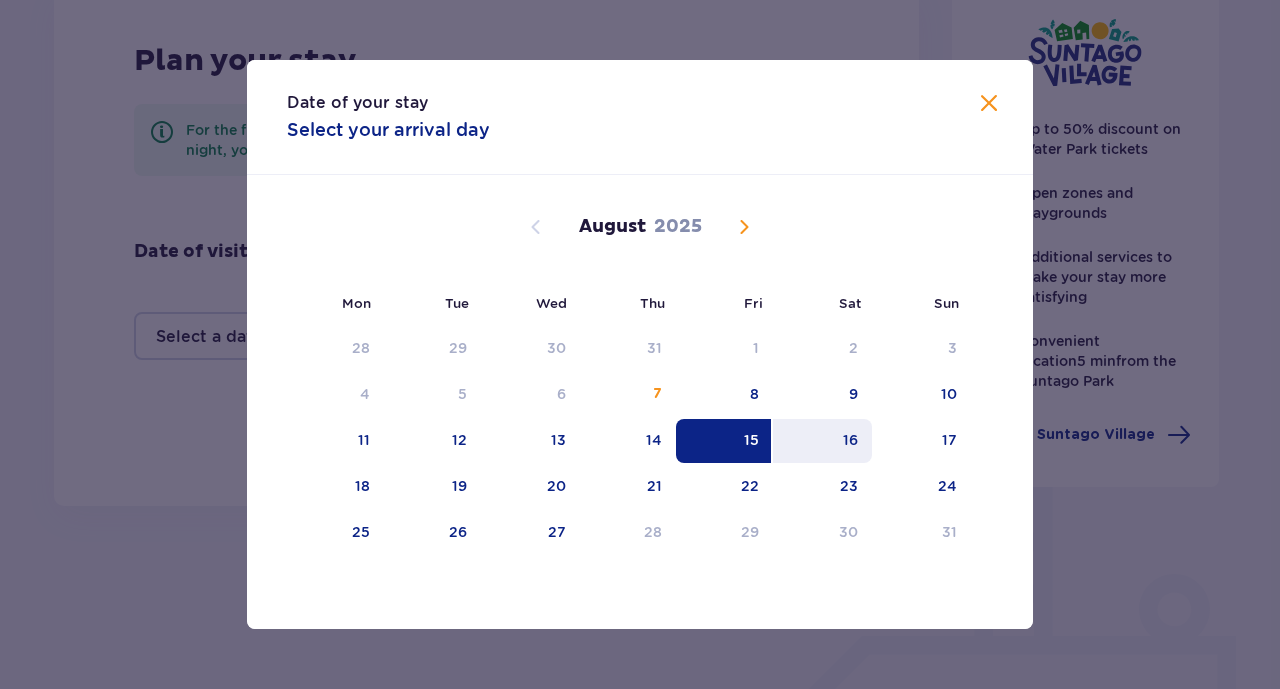 click on "16" at bounding box center [850, 440] 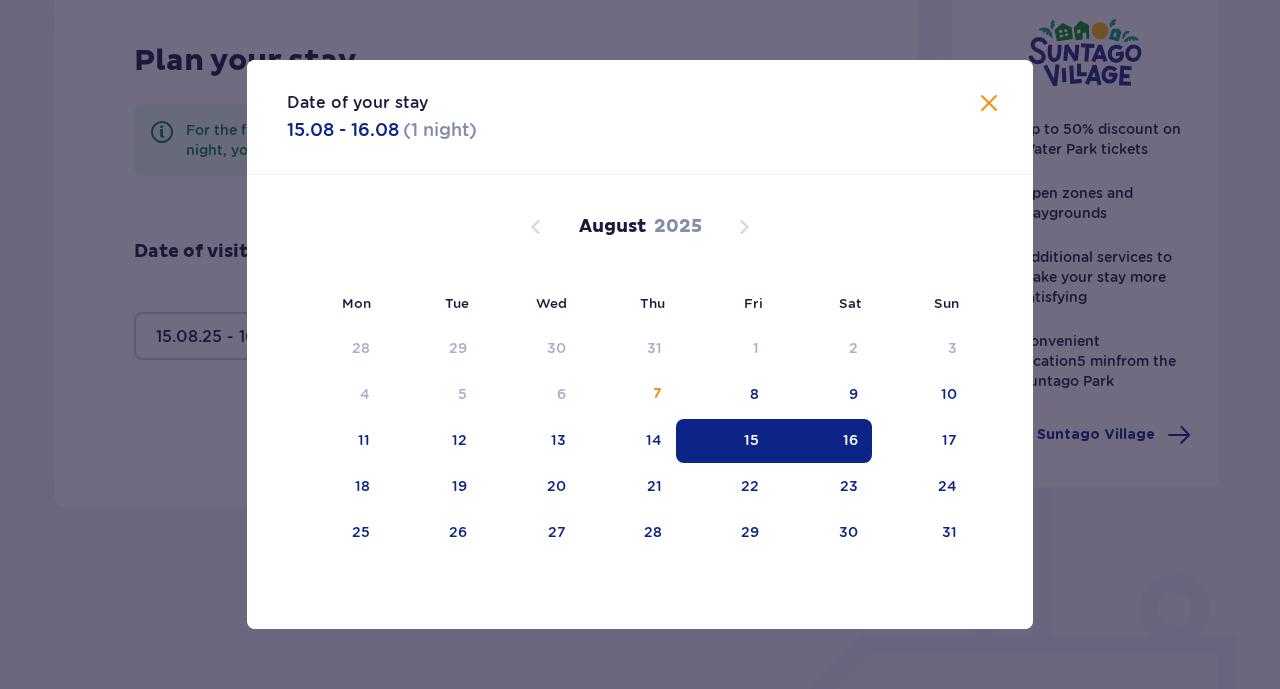 type on "15.08.25 - 16.08.25" 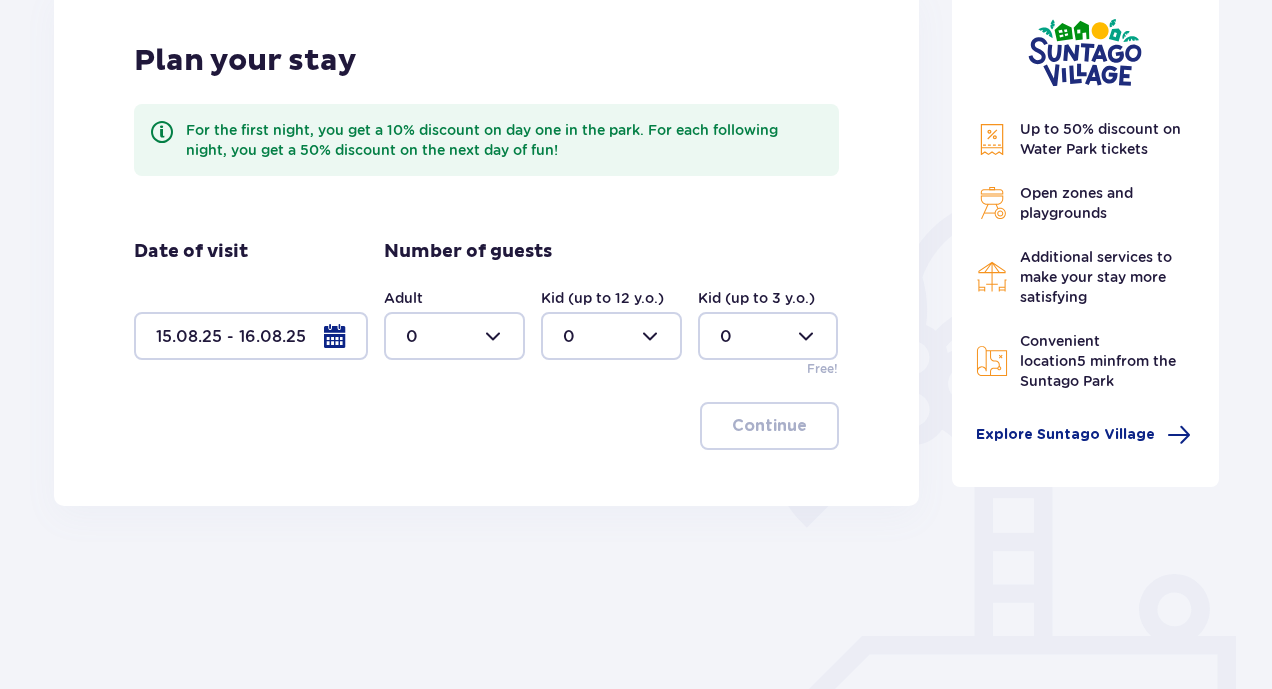 click at bounding box center (454, 336) 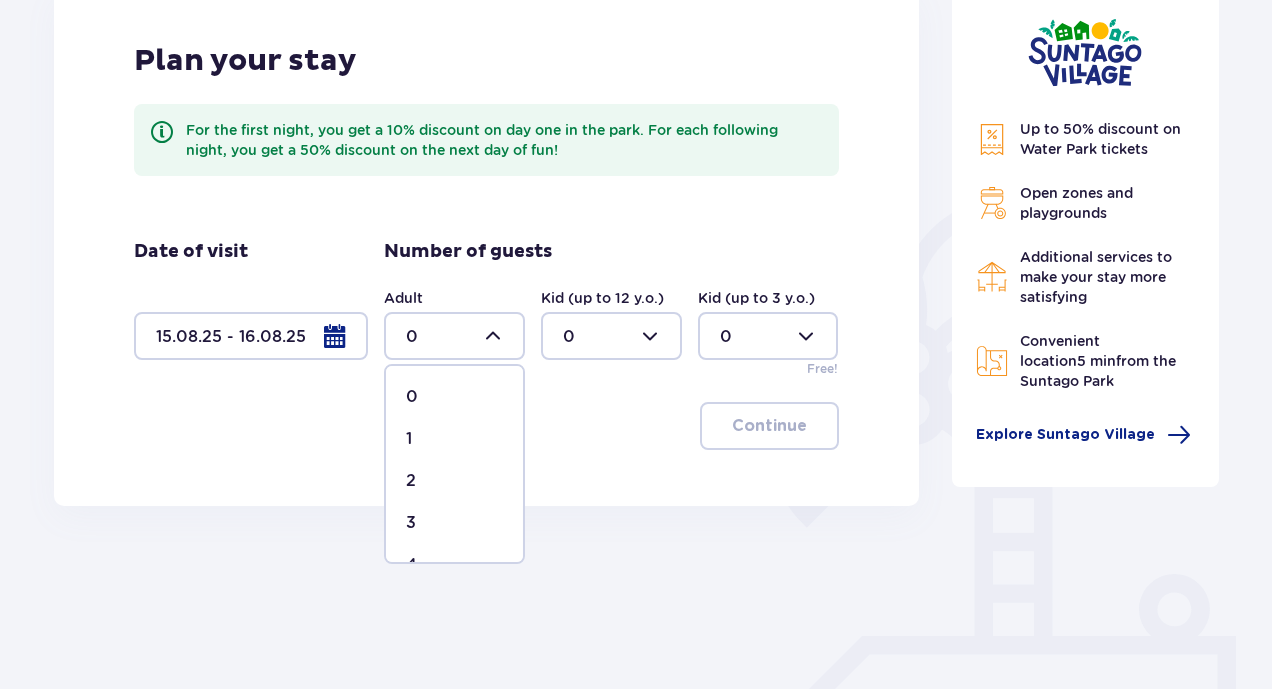 click on "3" at bounding box center (454, 523) 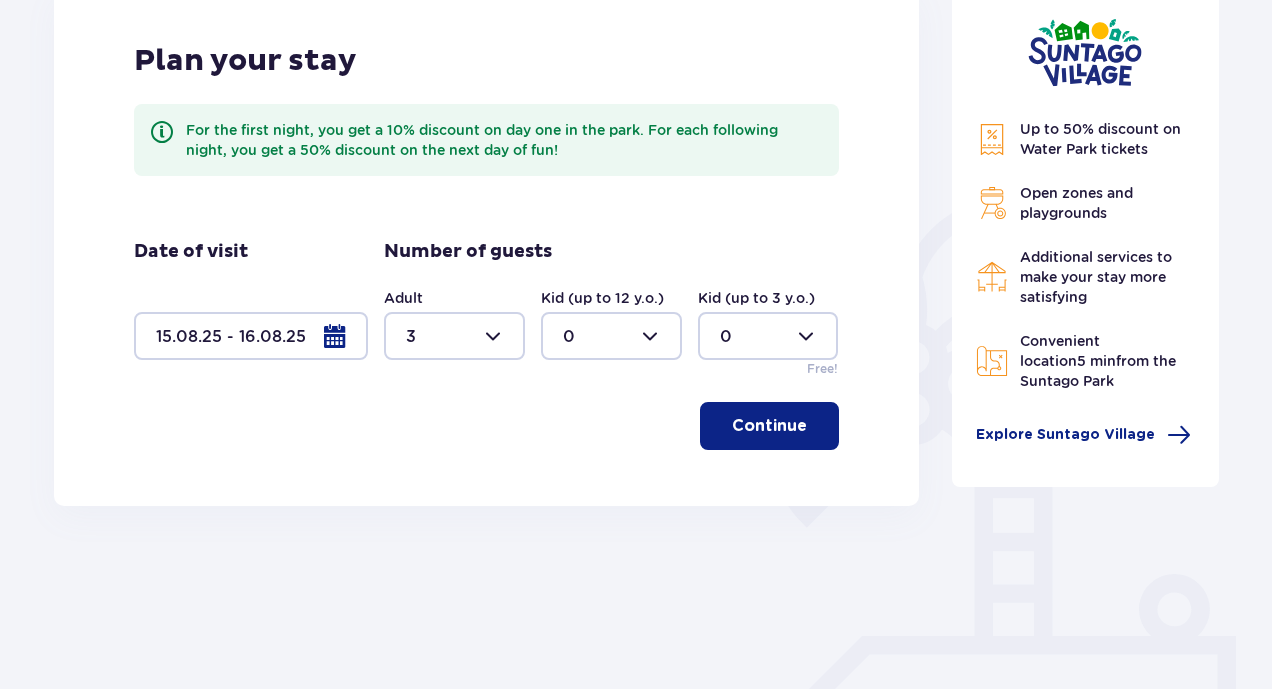 click at bounding box center (611, 336) 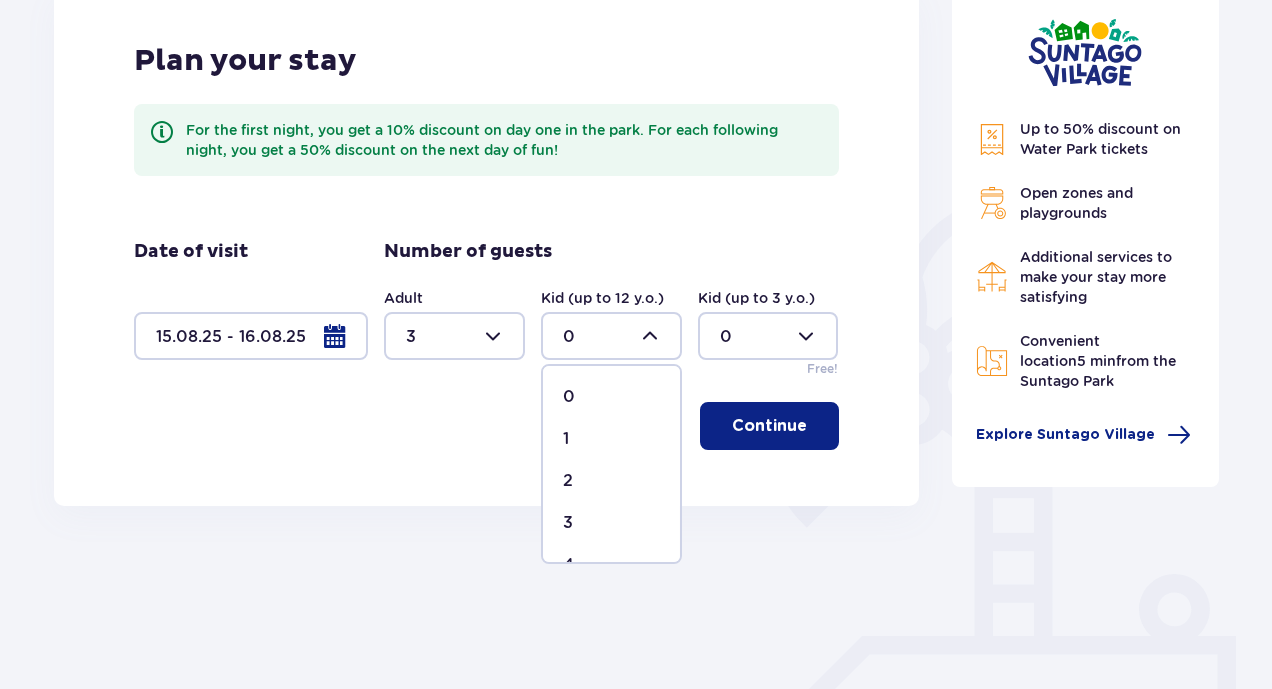 click on "2" at bounding box center (568, 481) 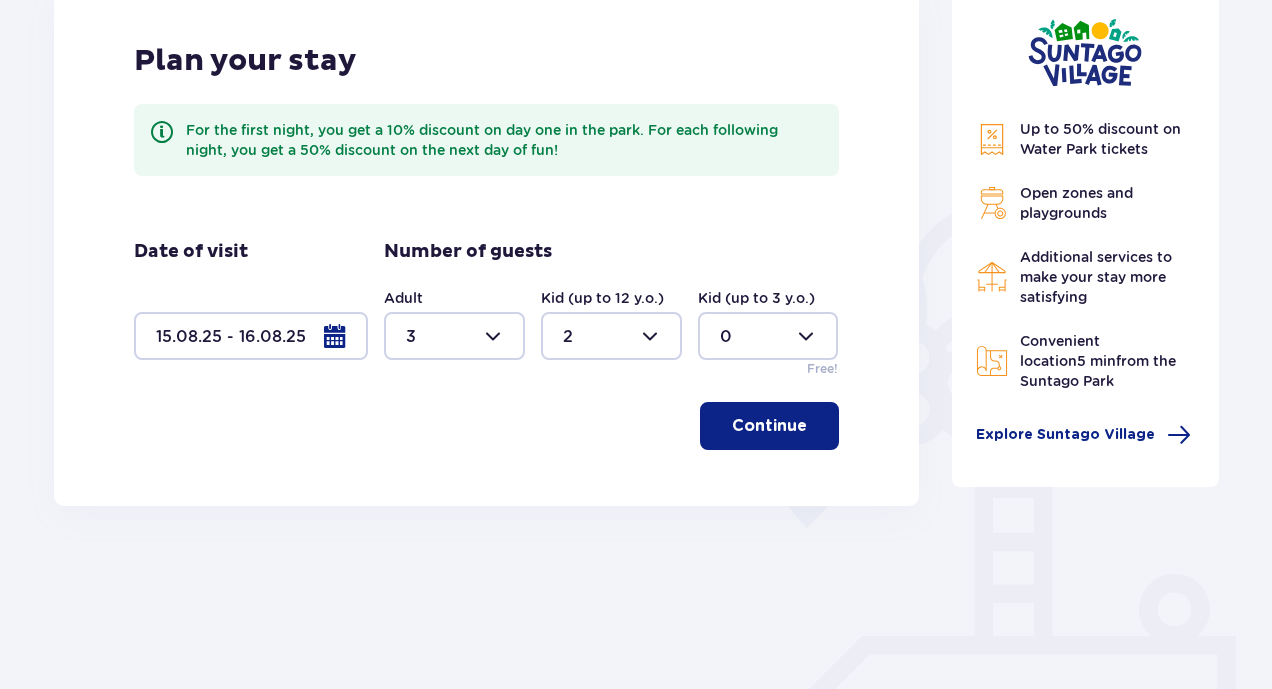 type on "2" 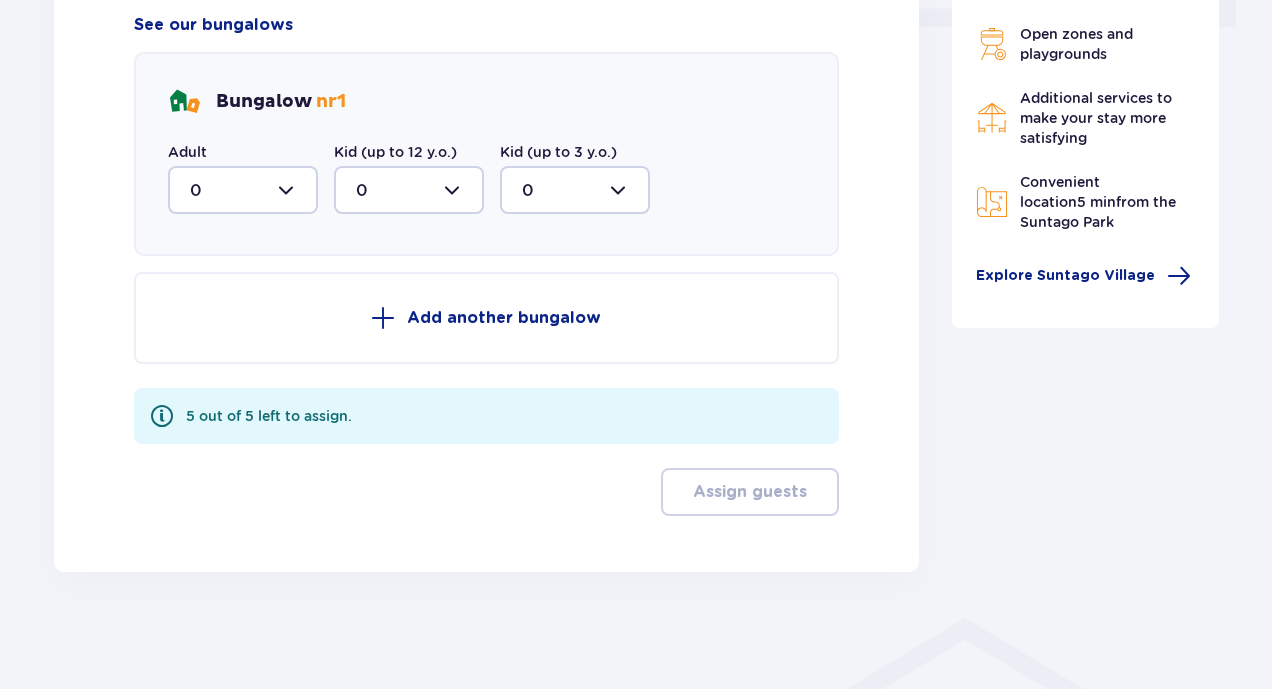scroll, scrollTop: 906, scrollLeft: 0, axis: vertical 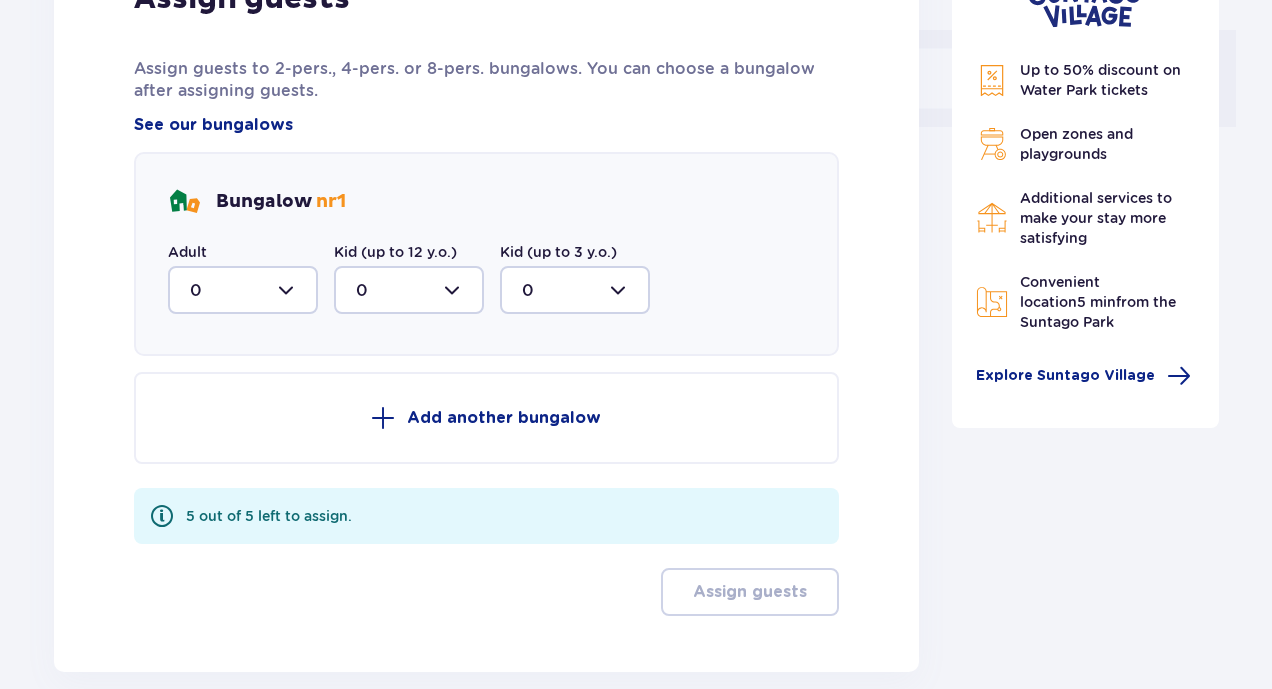 click at bounding box center (243, 290) 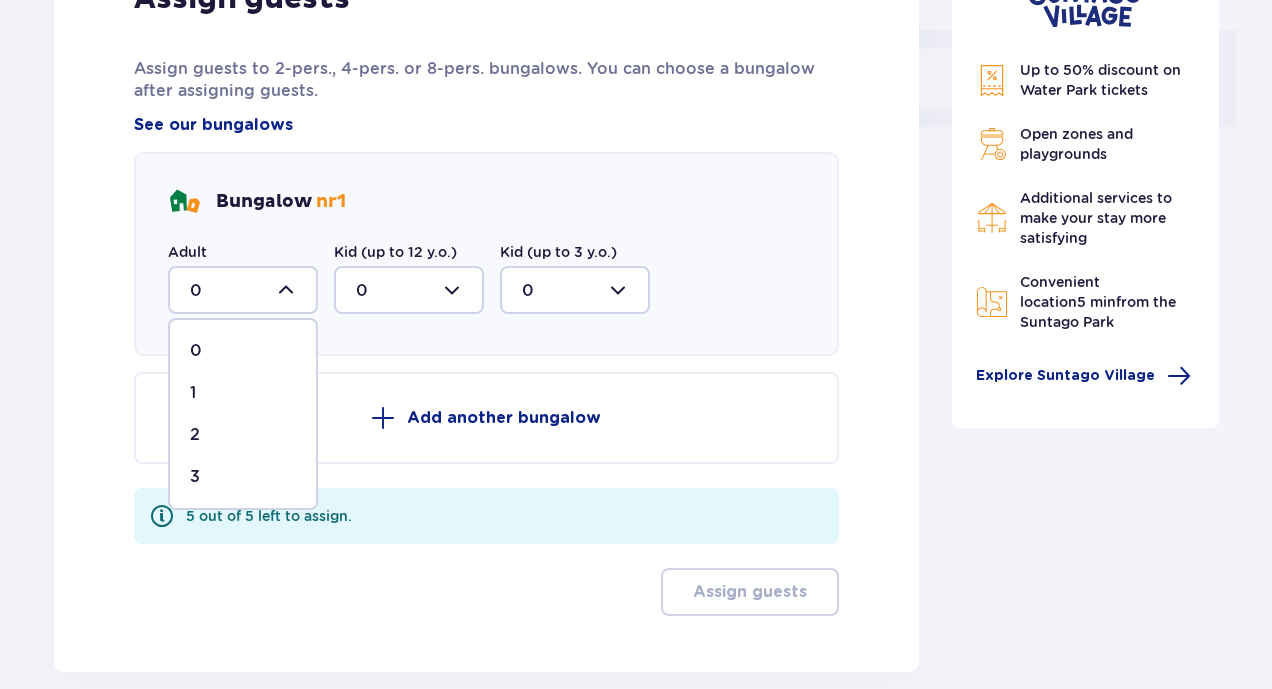 click on "2" at bounding box center (243, 435) 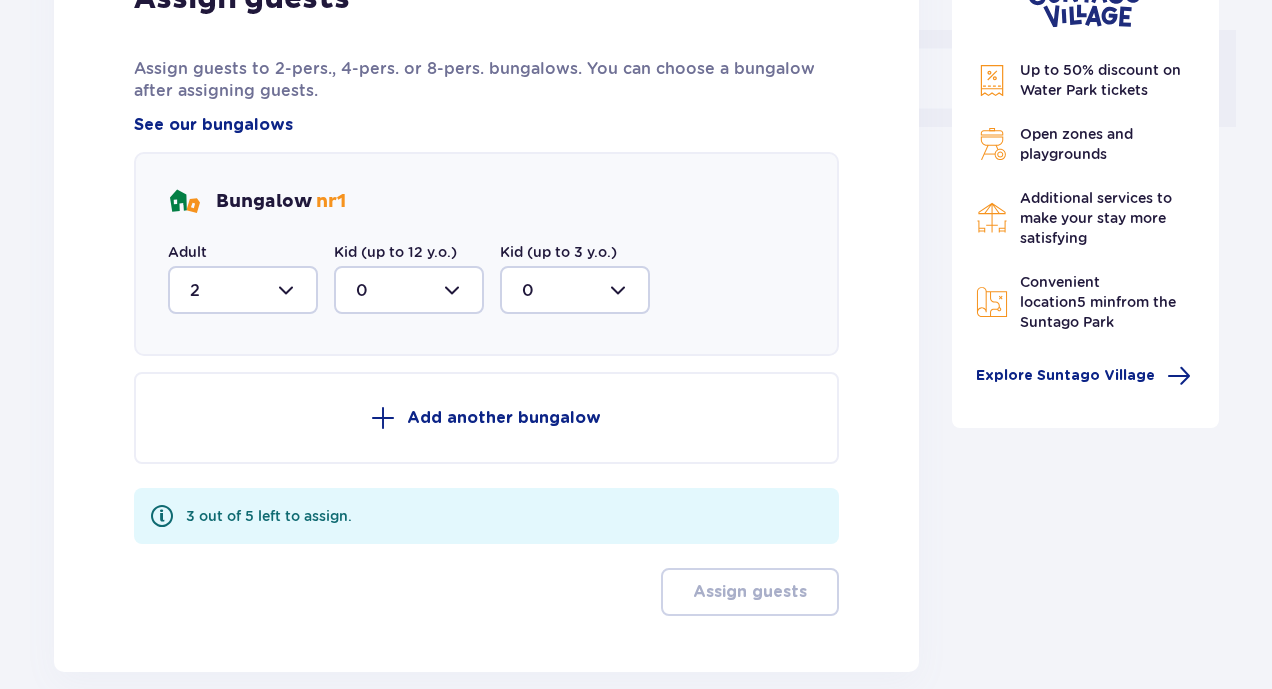 click at bounding box center [409, 290] 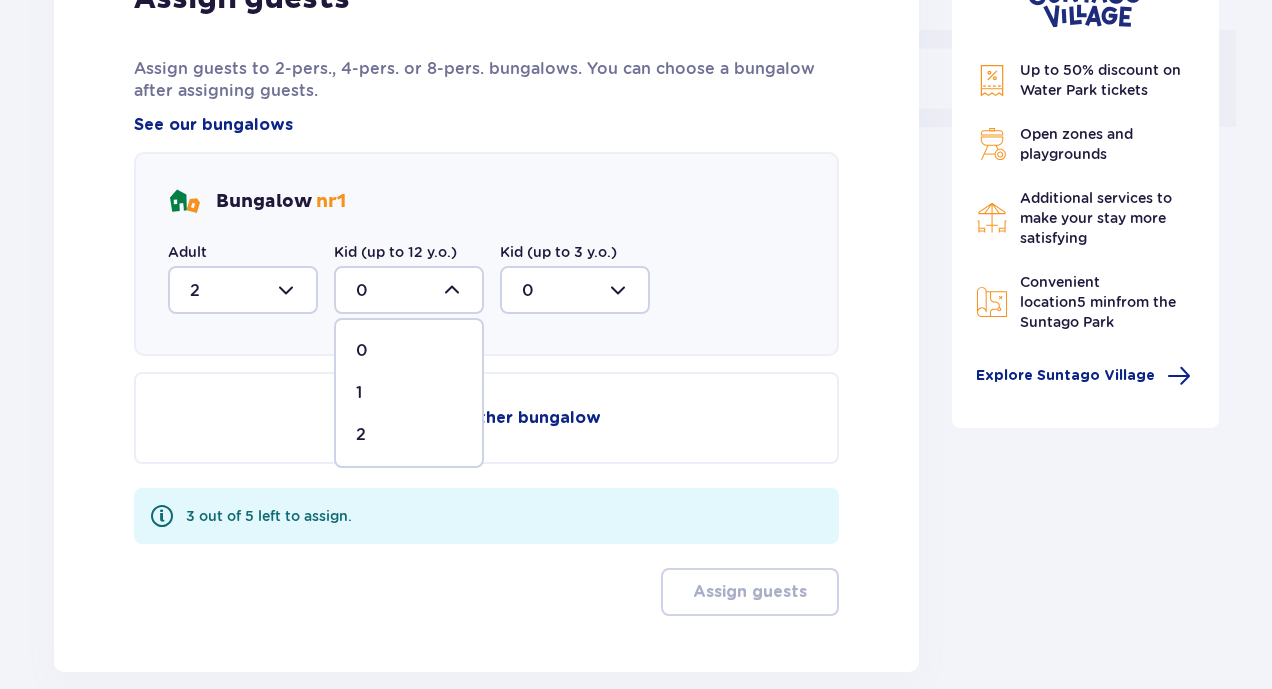click on "2" at bounding box center [409, 435] 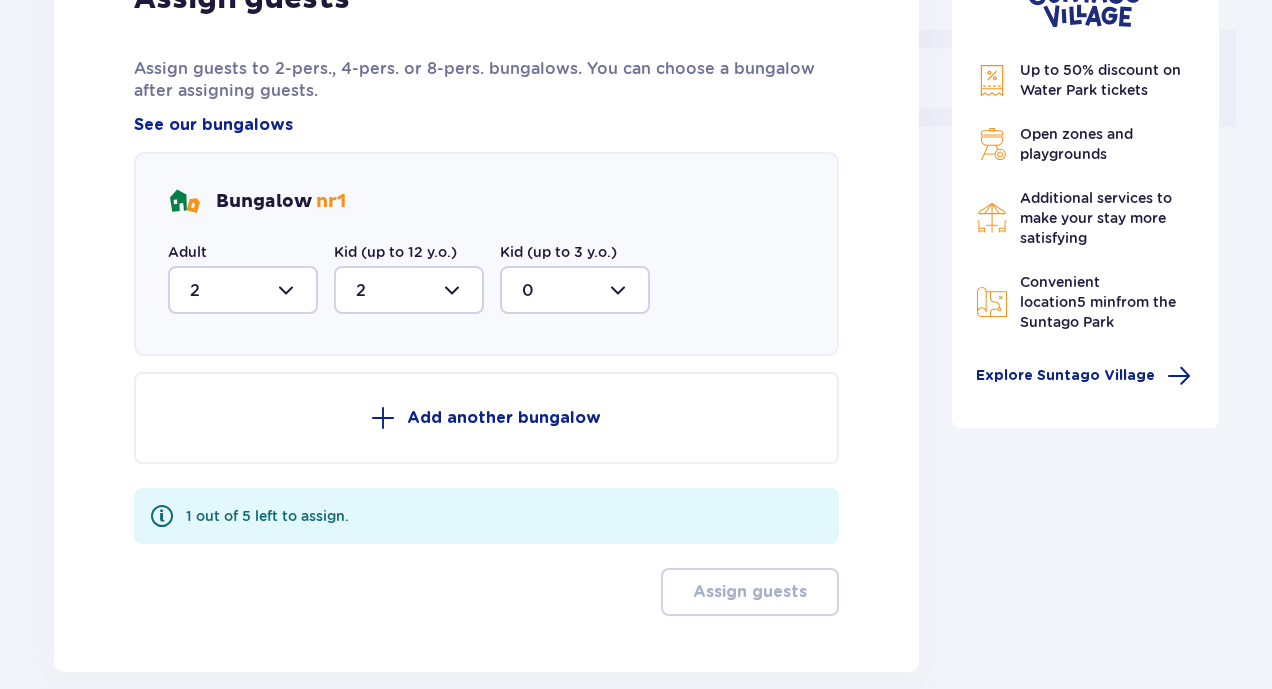 click at bounding box center (243, 290) 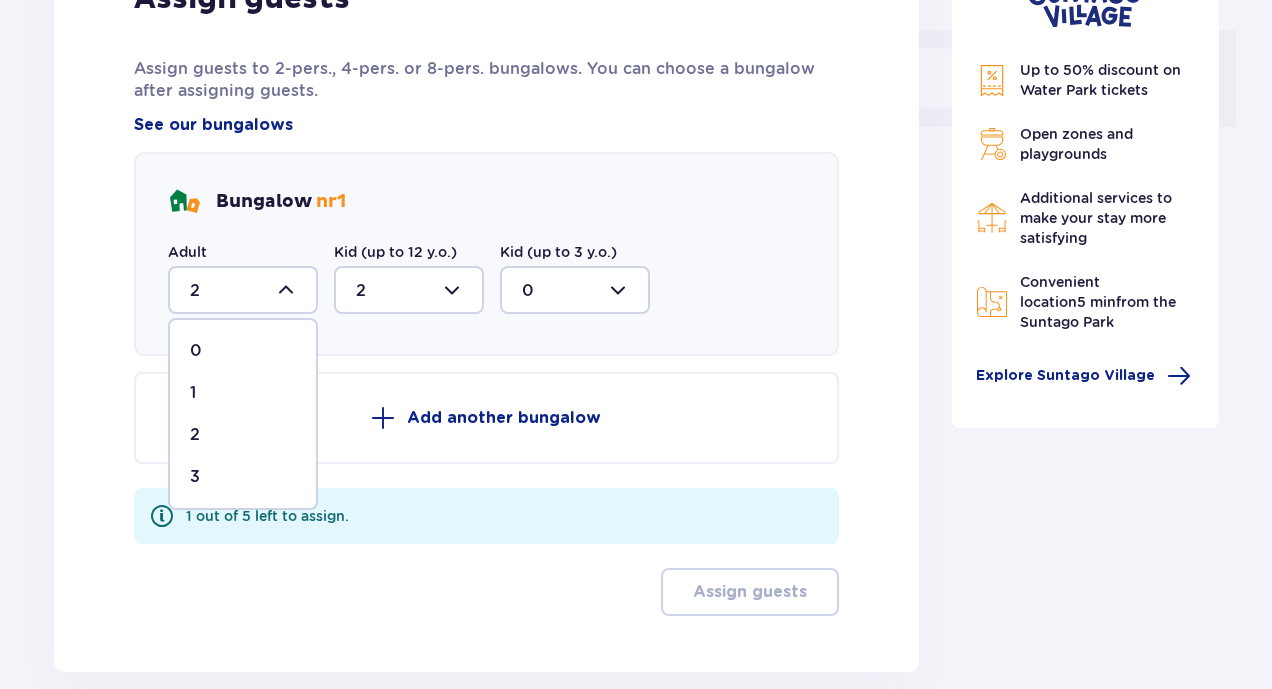 click on "3" at bounding box center (243, 477) 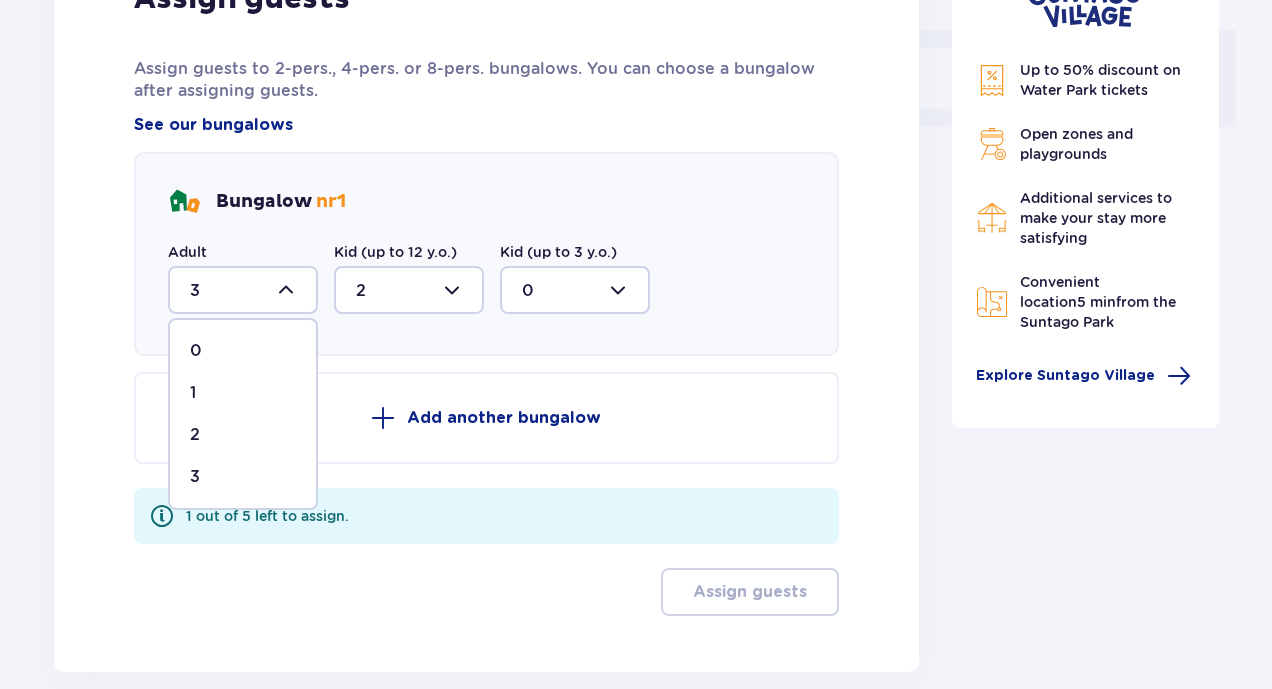 scroll, scrollTop: 813, scrollLeft: 0, axis: vertical 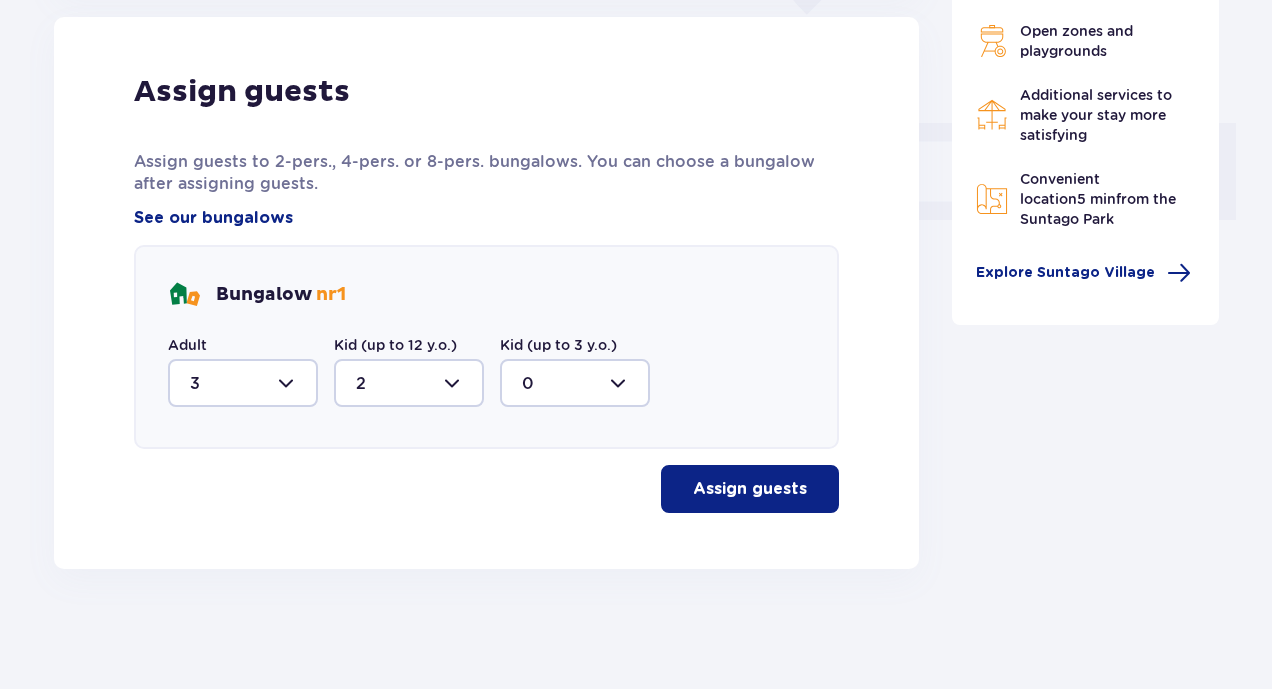 click on "Assign guests" at bounding box center (750, 489) 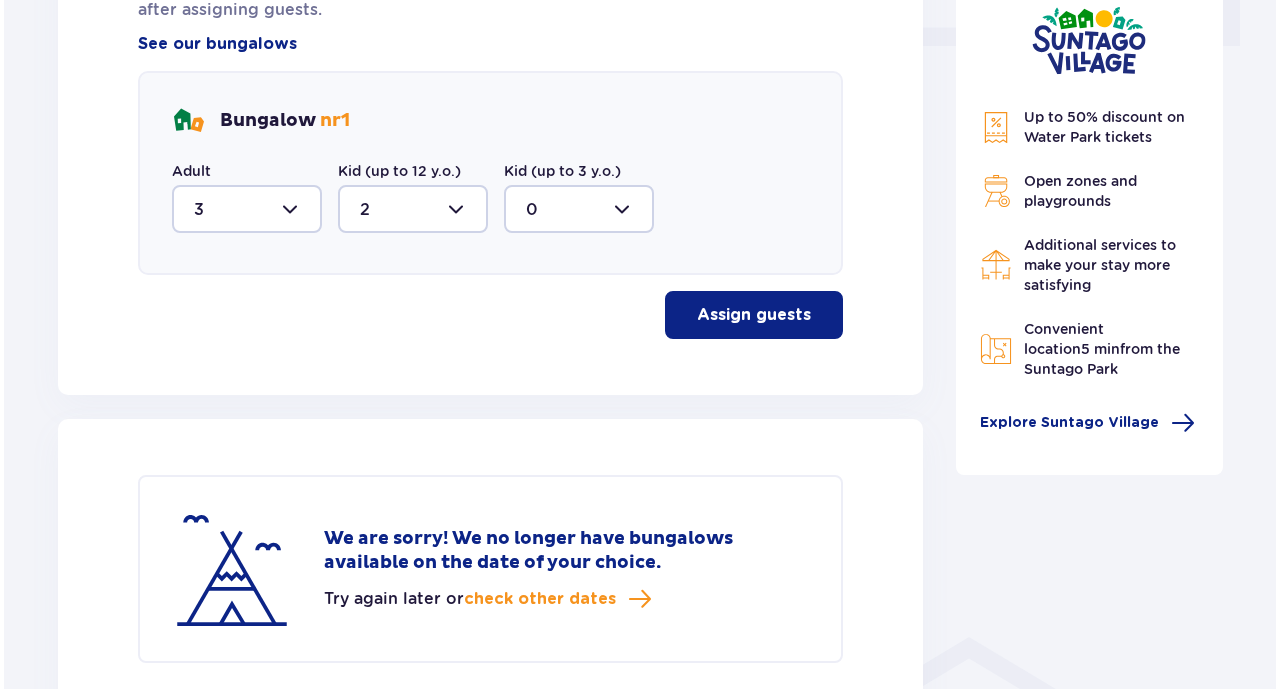 scroll, scrollTop: 937, scrollLeft: 0, axis: vertical 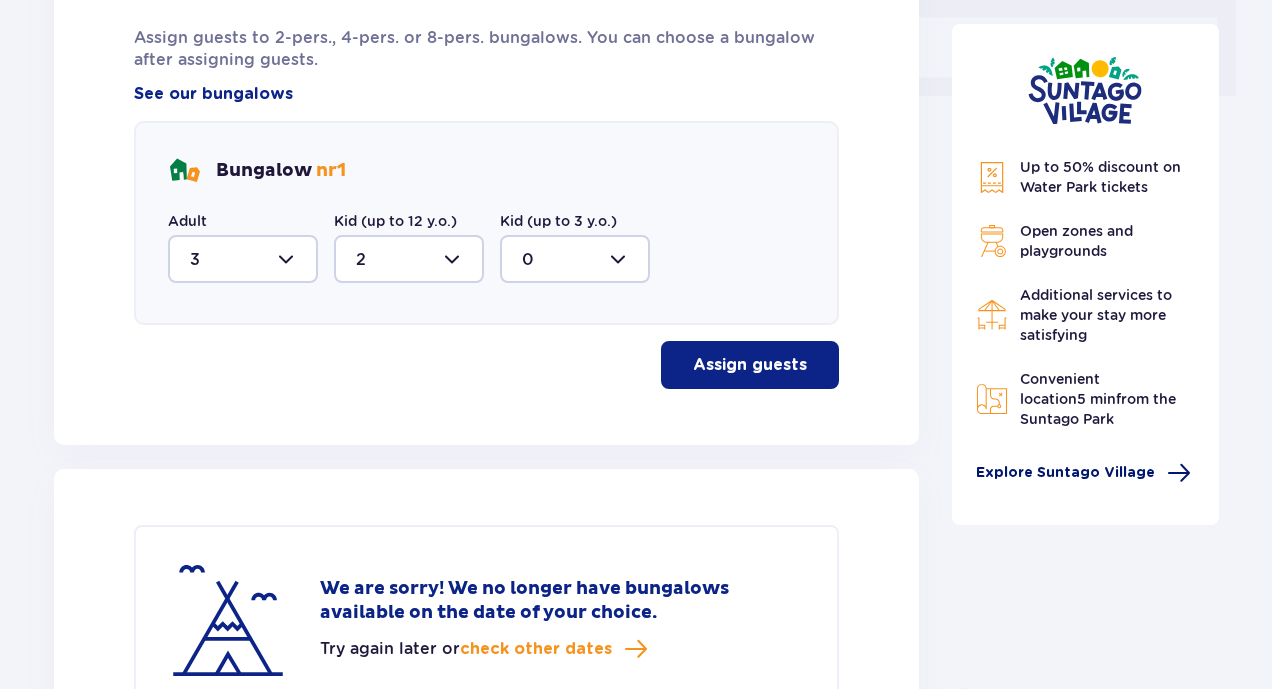 click on "Explore Suntago Village" at bounding box center (1065, 473) 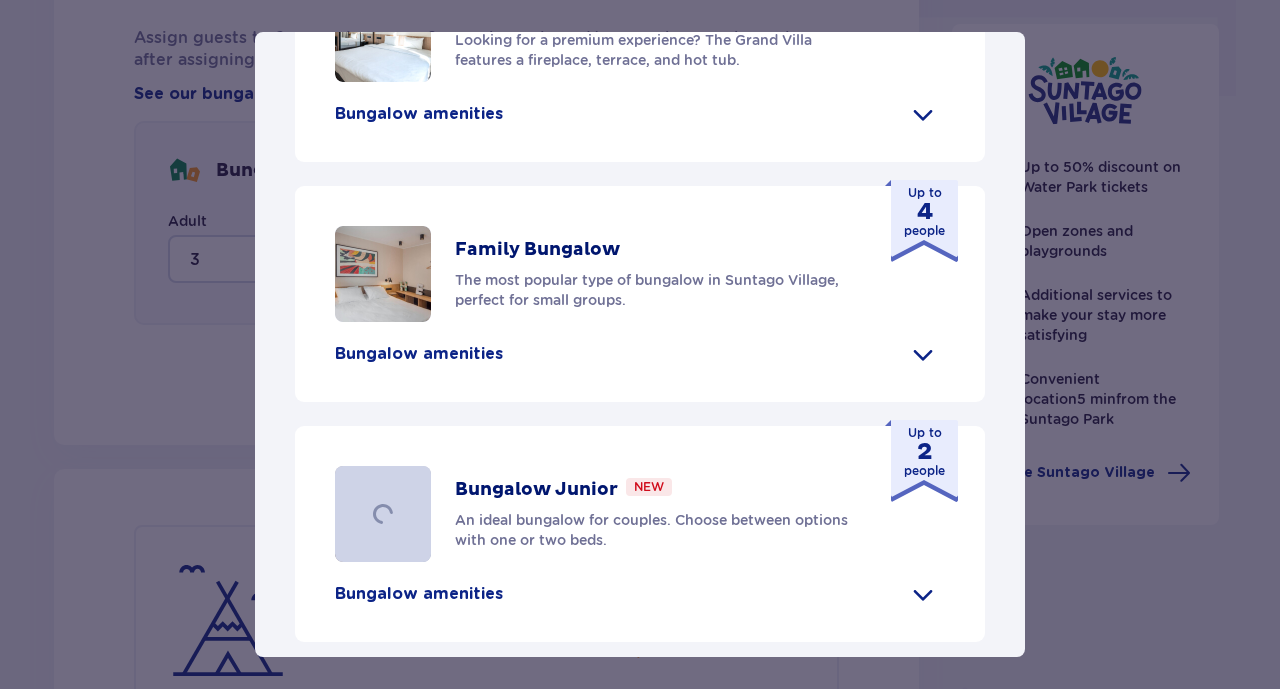 scroll, scrollTop: 800, scrollLeft: 0, axis: vertical 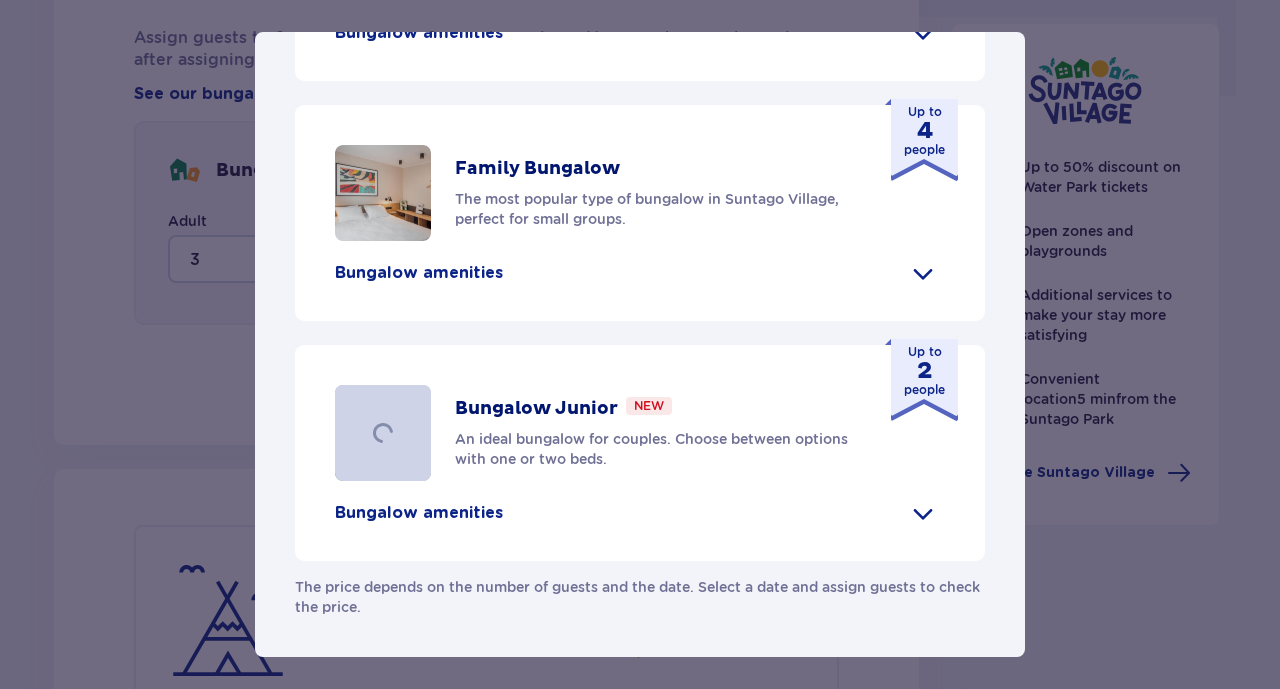 click on "Bungalow amenities" at bounding box center (419, 33) 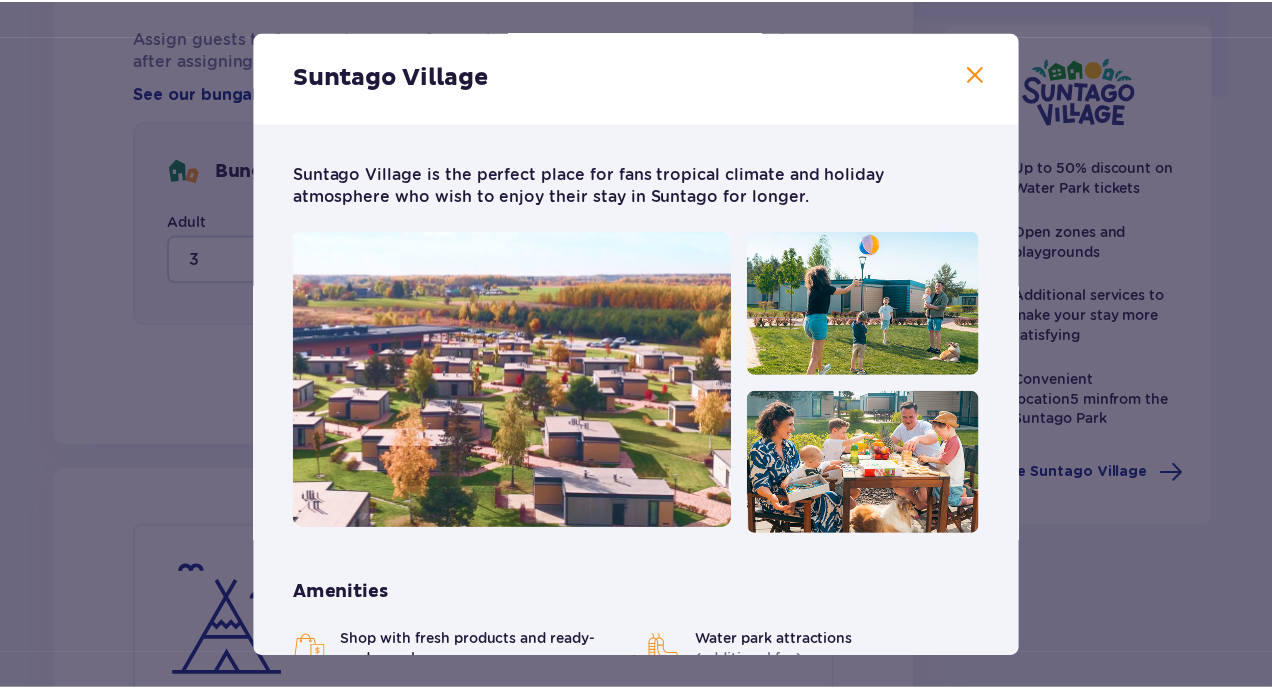 scroll, scrollTop: 0, scrollLeft: 0, axis: both 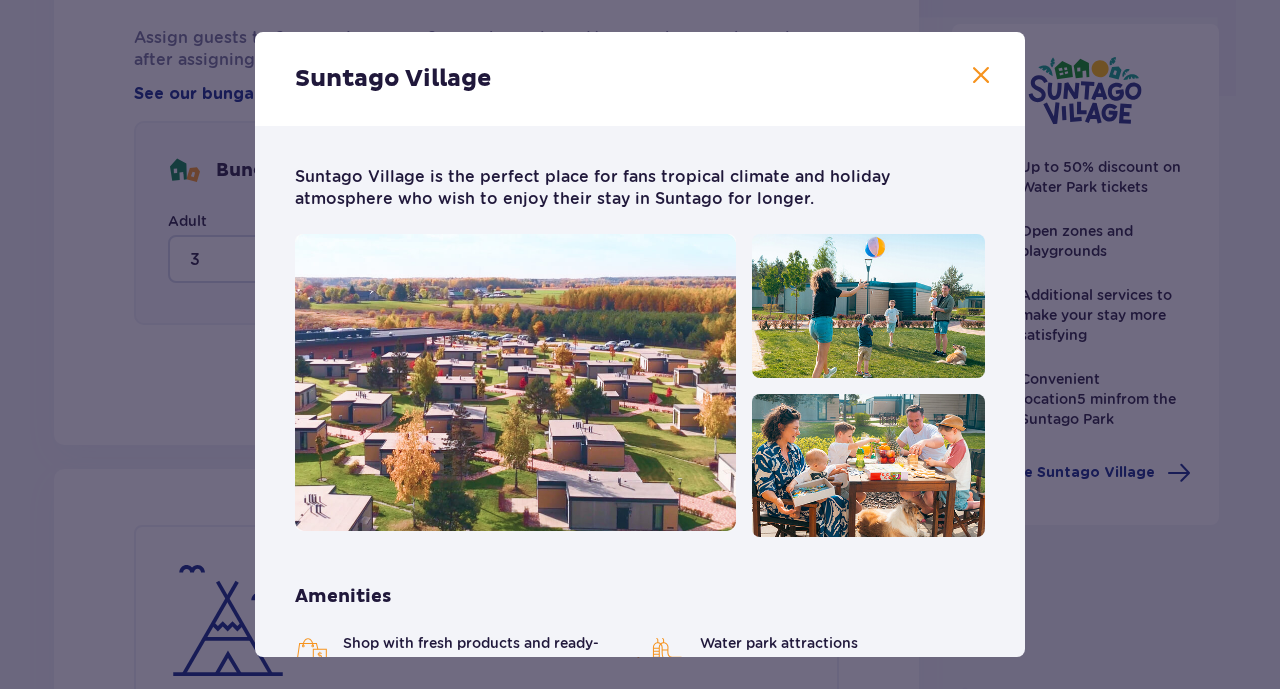click at bounding box center [981, 76] 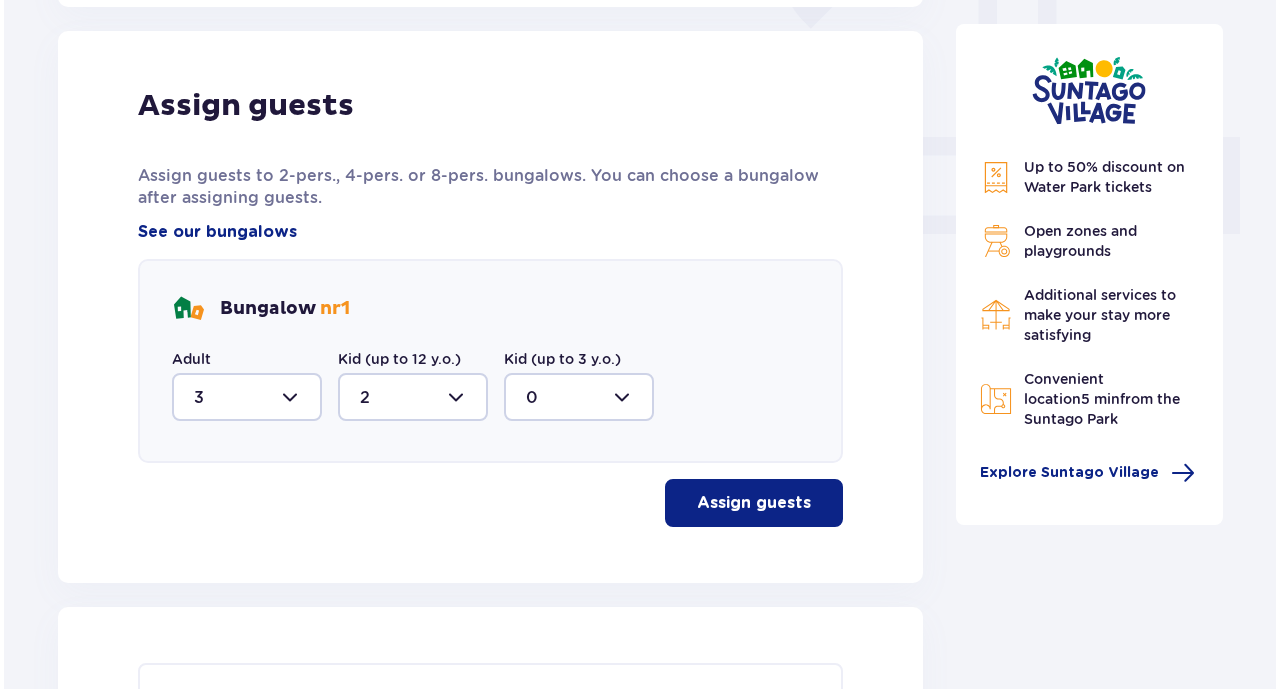 scroll, scrollTop: 800, scrollLeft: 0, axis: vertical 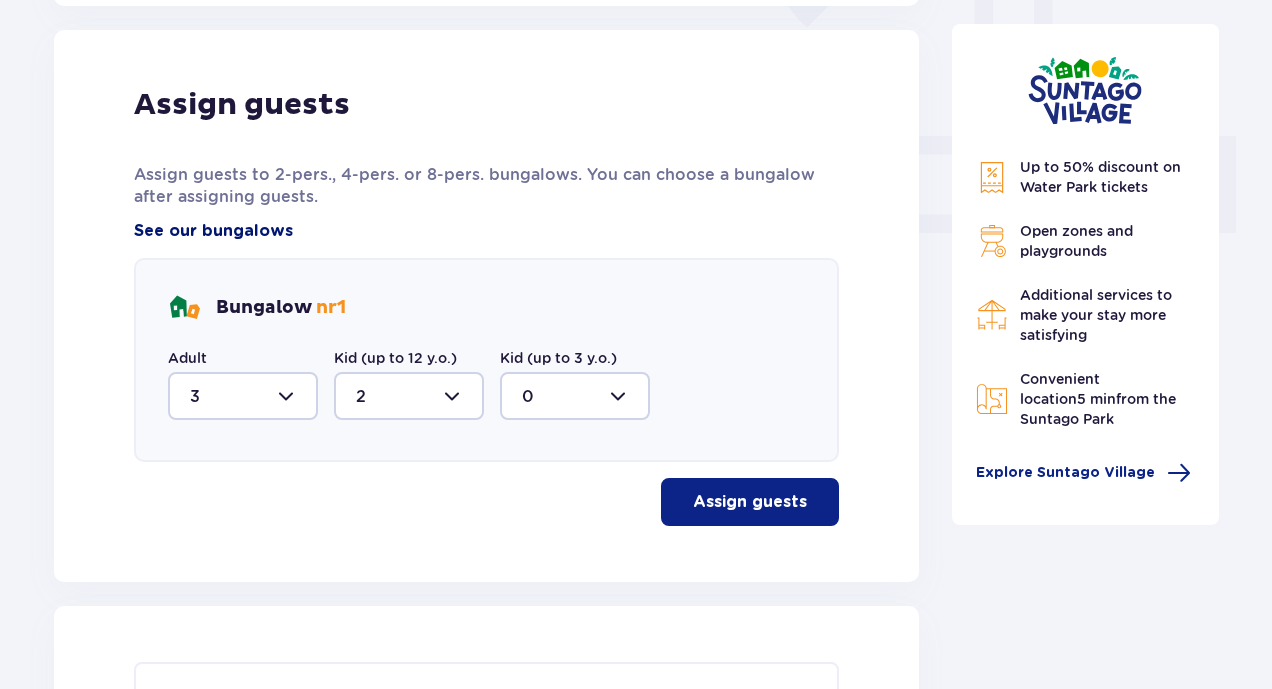 click on "See our bungalows" at bounding box center [213, 231] 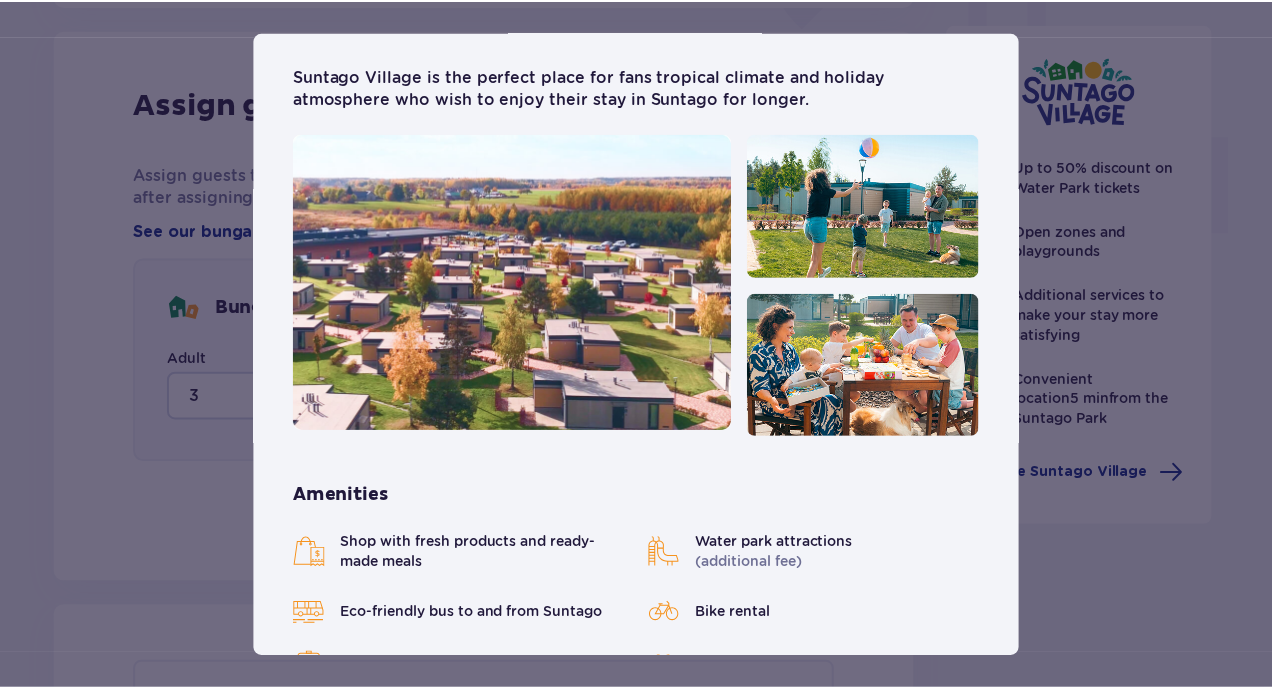 scroll, scrollTop: 0, scrollLeft: 0, axis: both 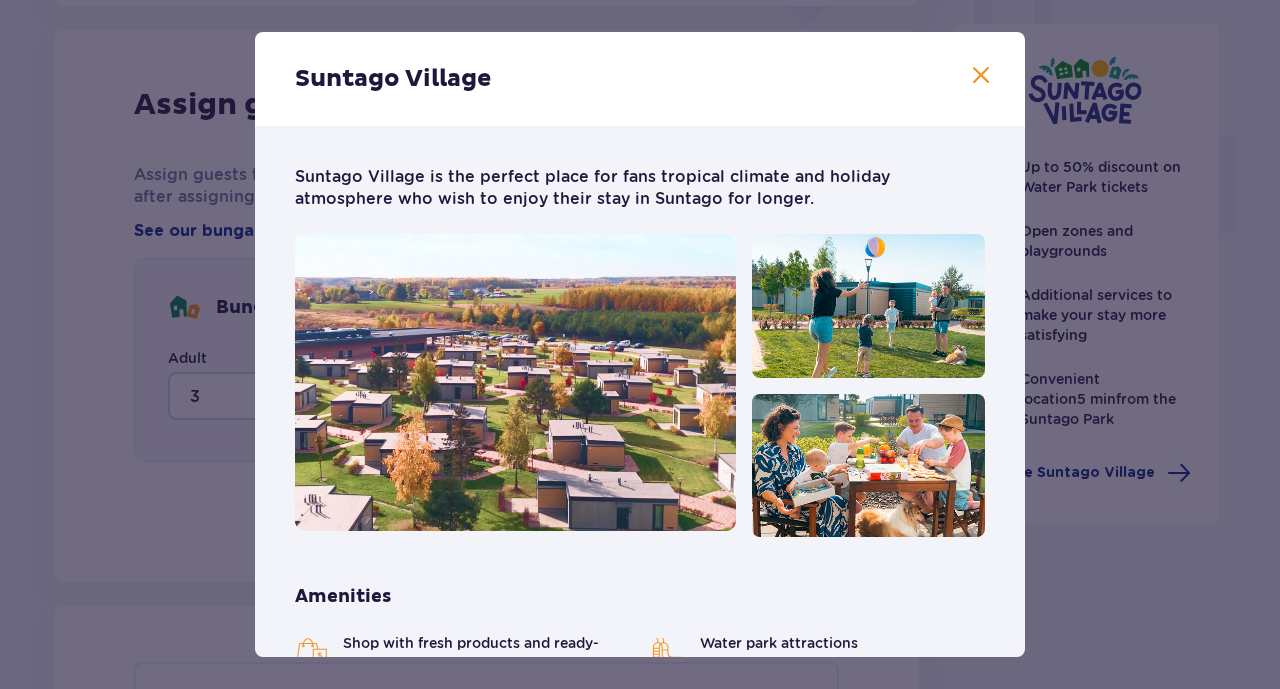 click at bounding box center (981, 76) 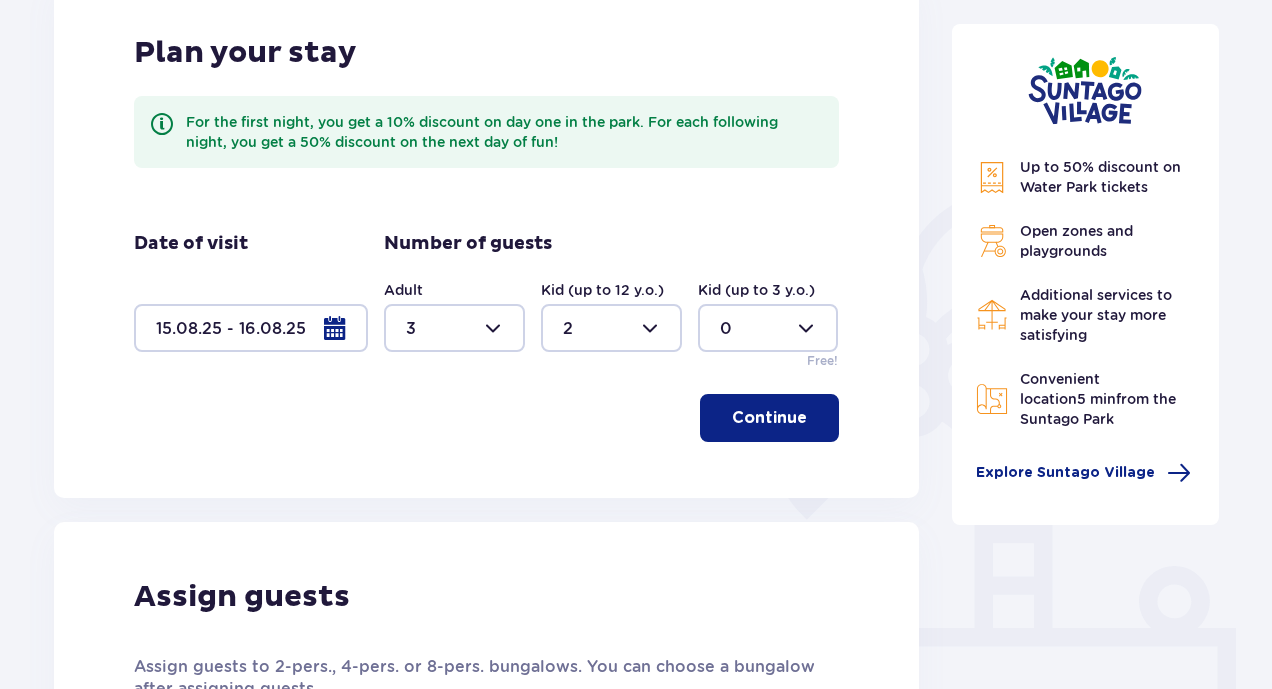 scroll, scrollTop: 300, scrollLeft: 0, axis: vertical 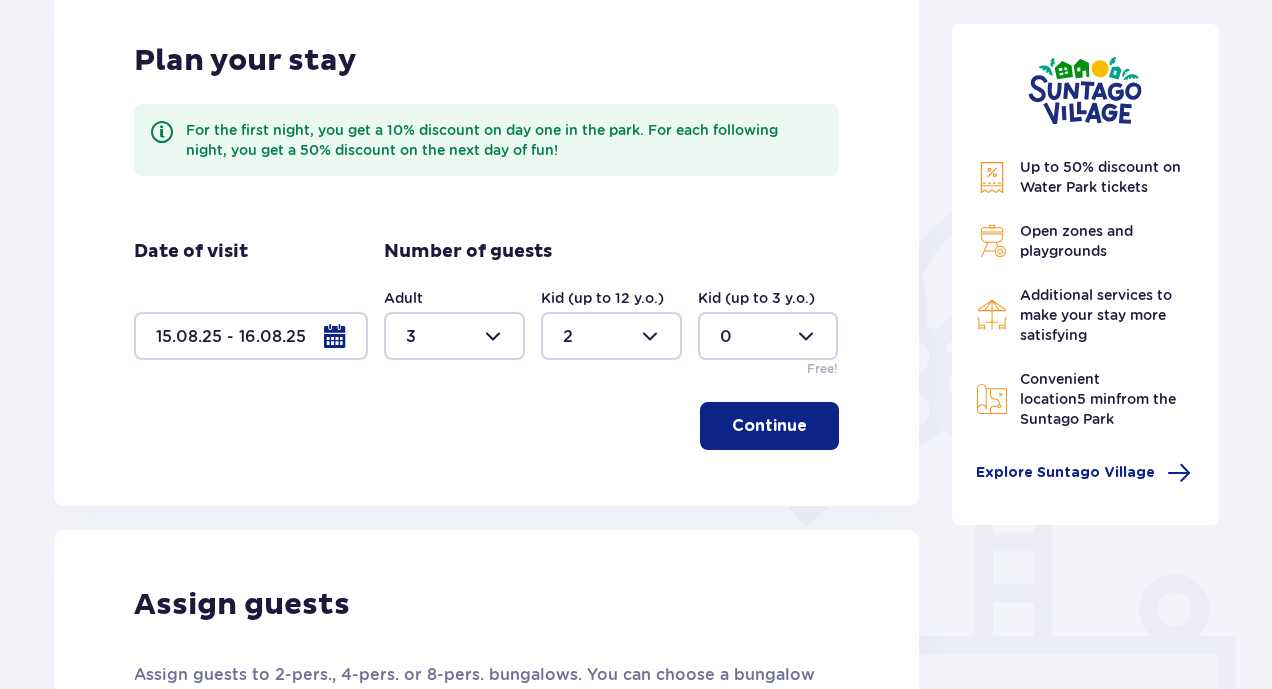click at bounding box center [251, 336] 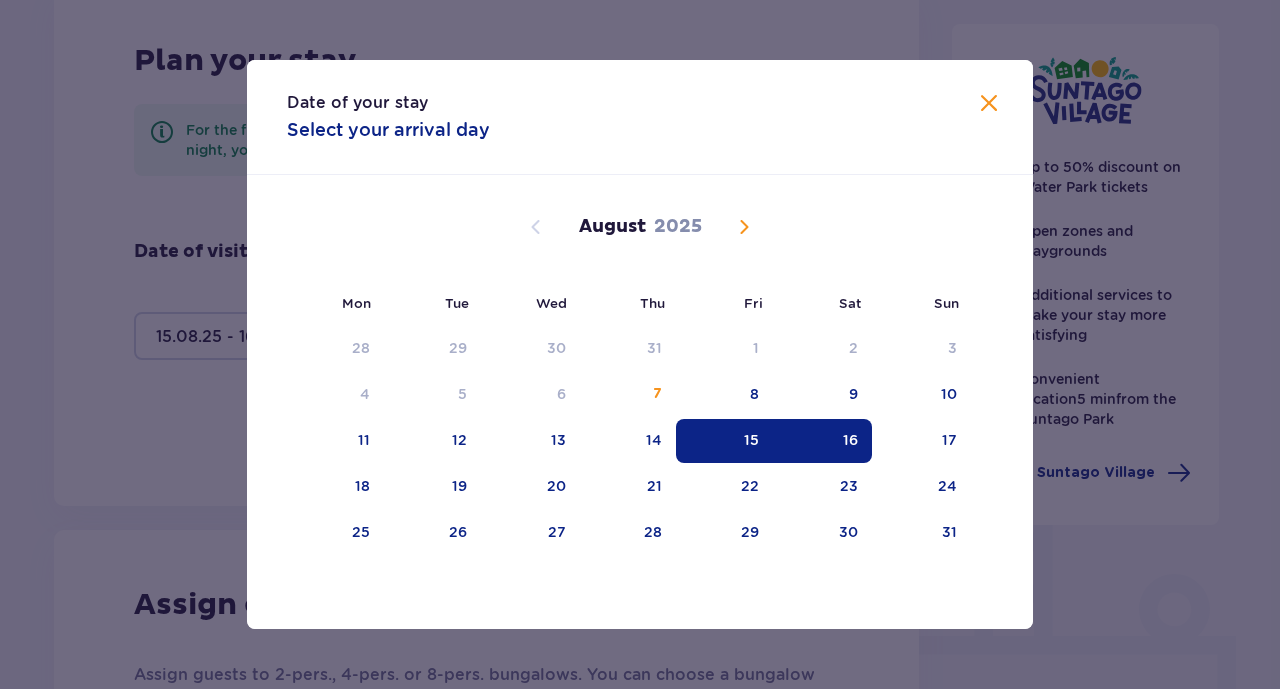 click on "16" at bounding box center (850, 440) 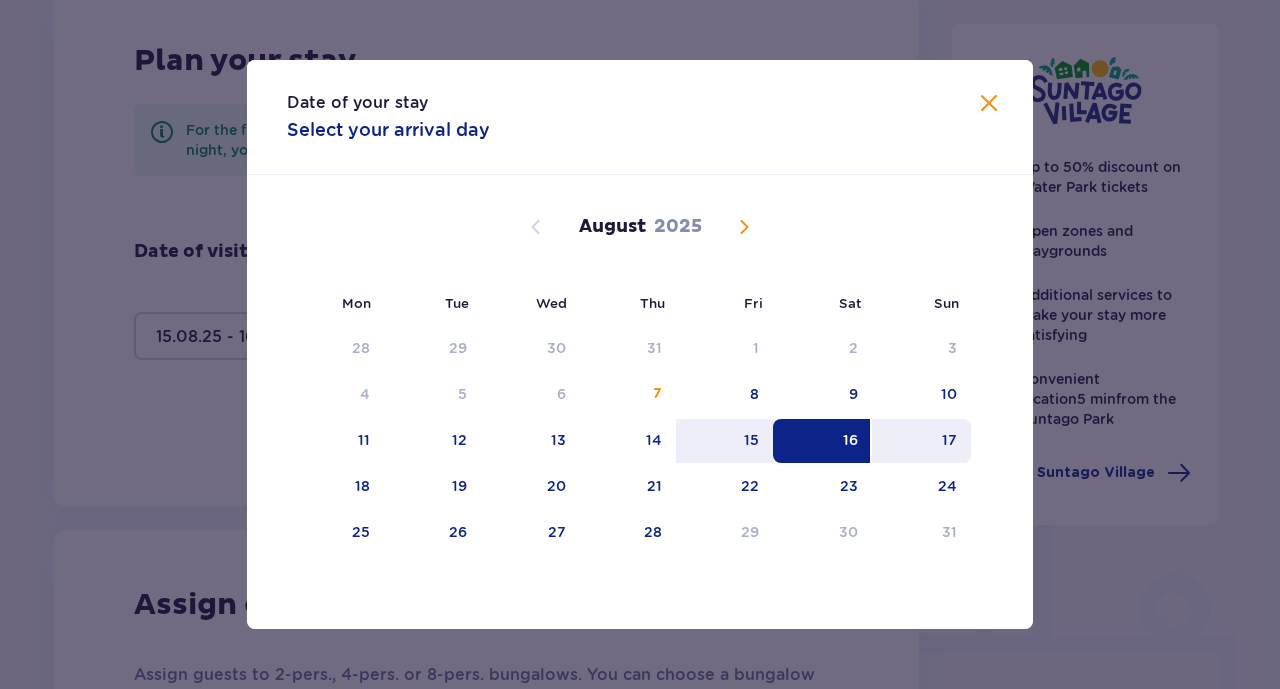click on "17" at bounding box center (949, 440) 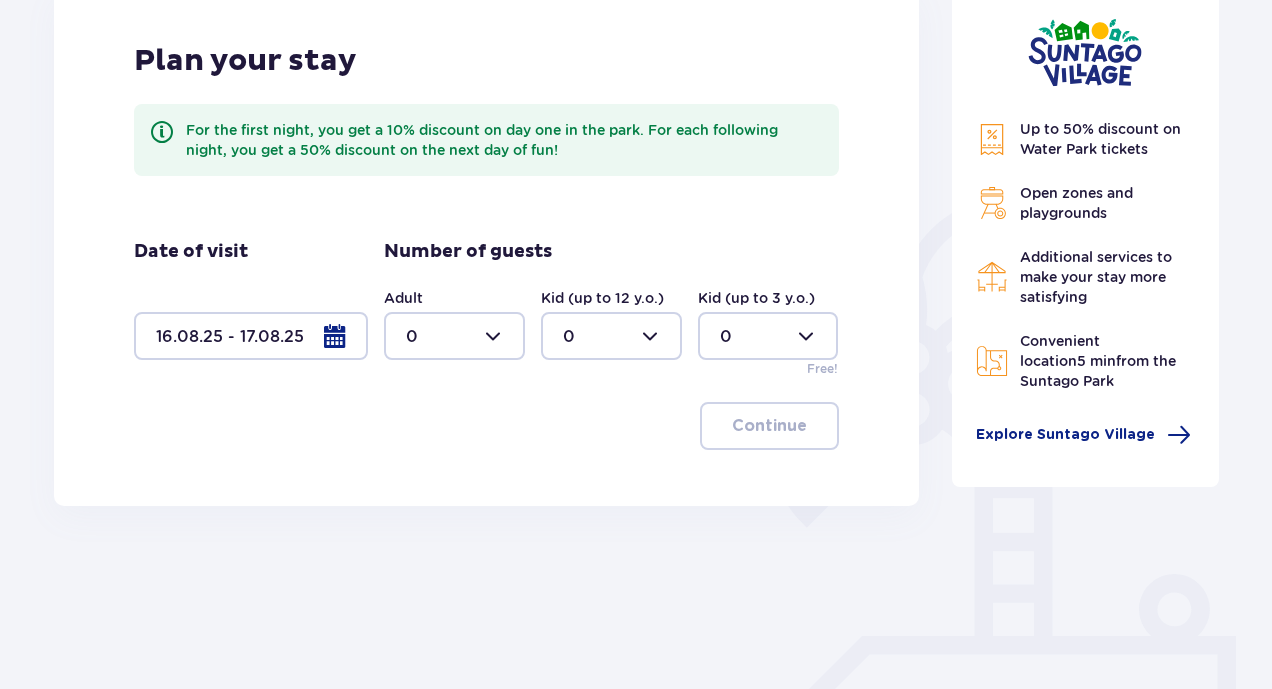 click at bounding box center [454, 336] 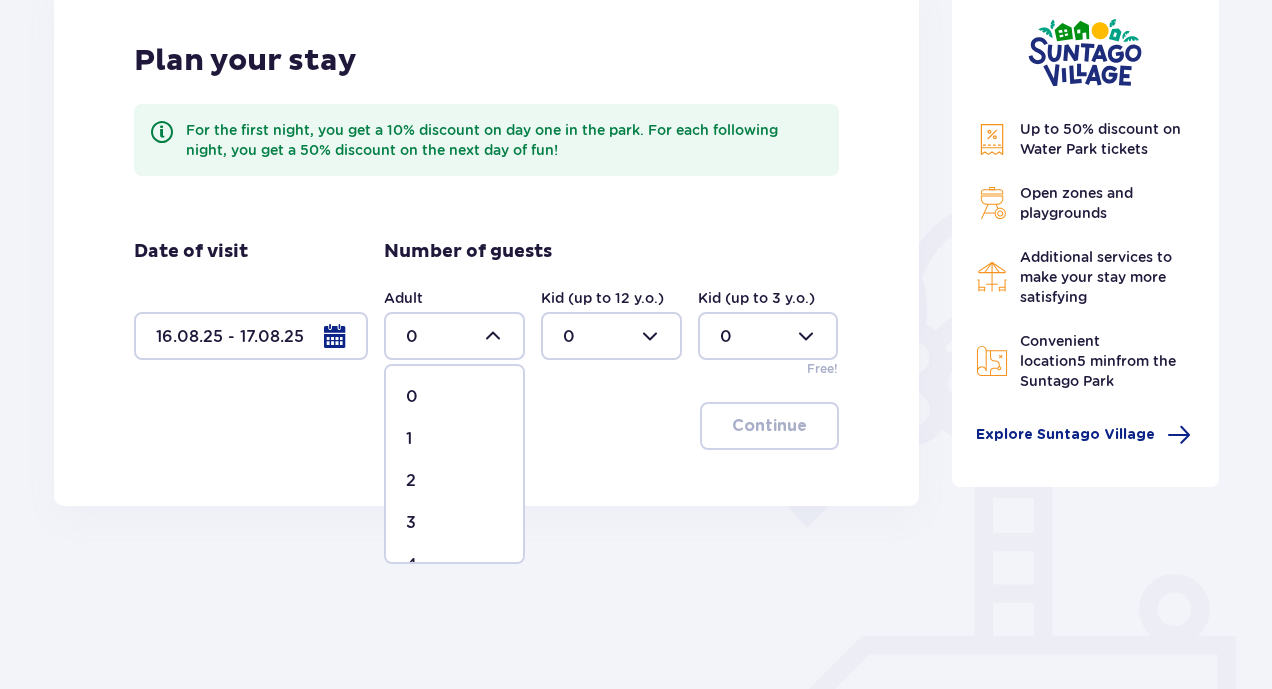 click on "3" at bounding box center (454, 523) 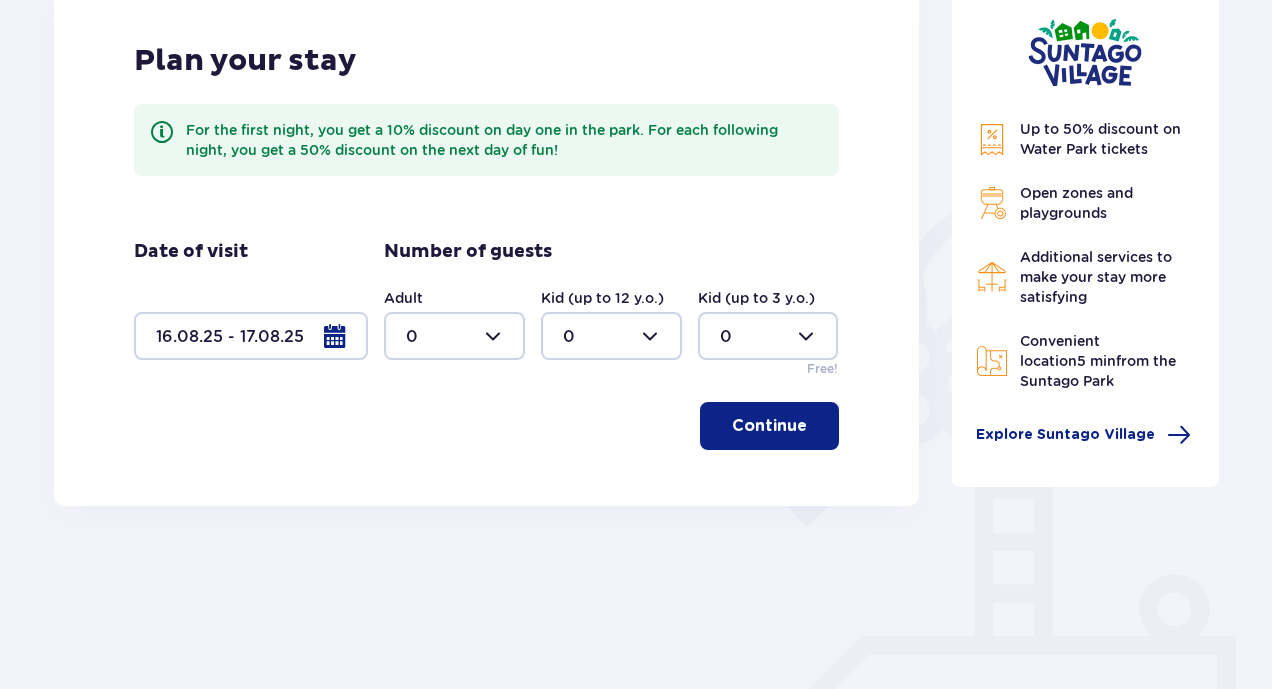 type on "3" 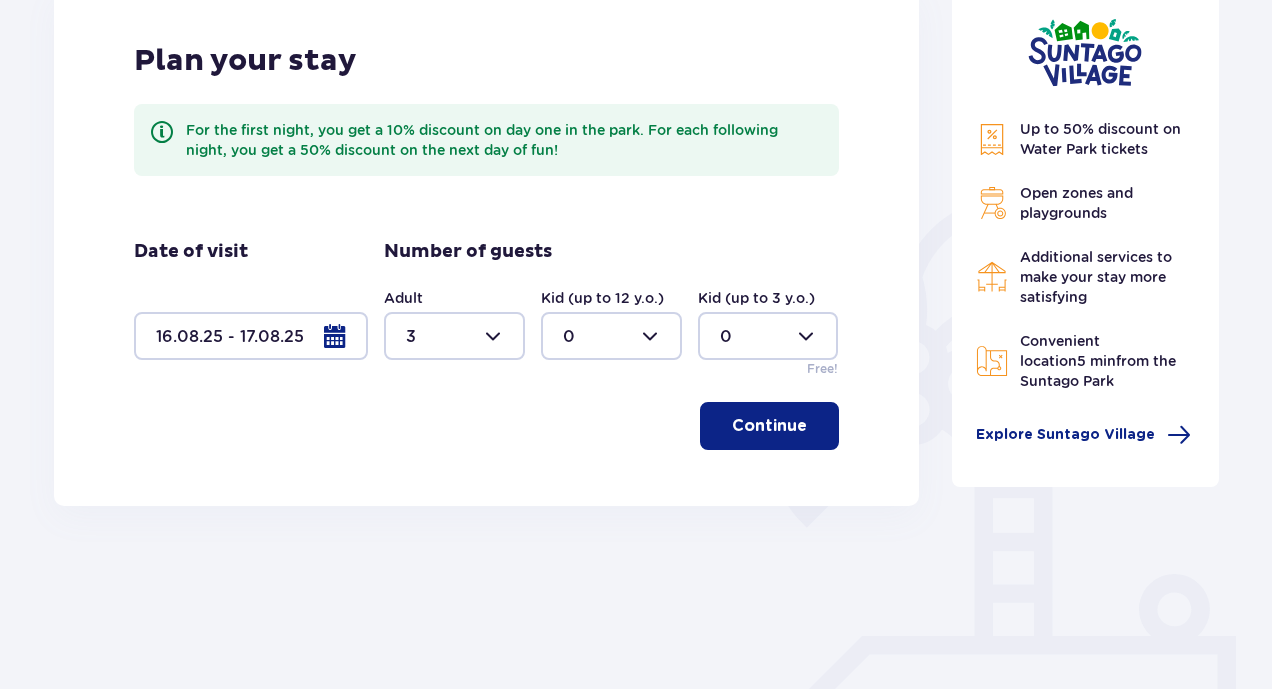 click at bounding box center (611, 336) 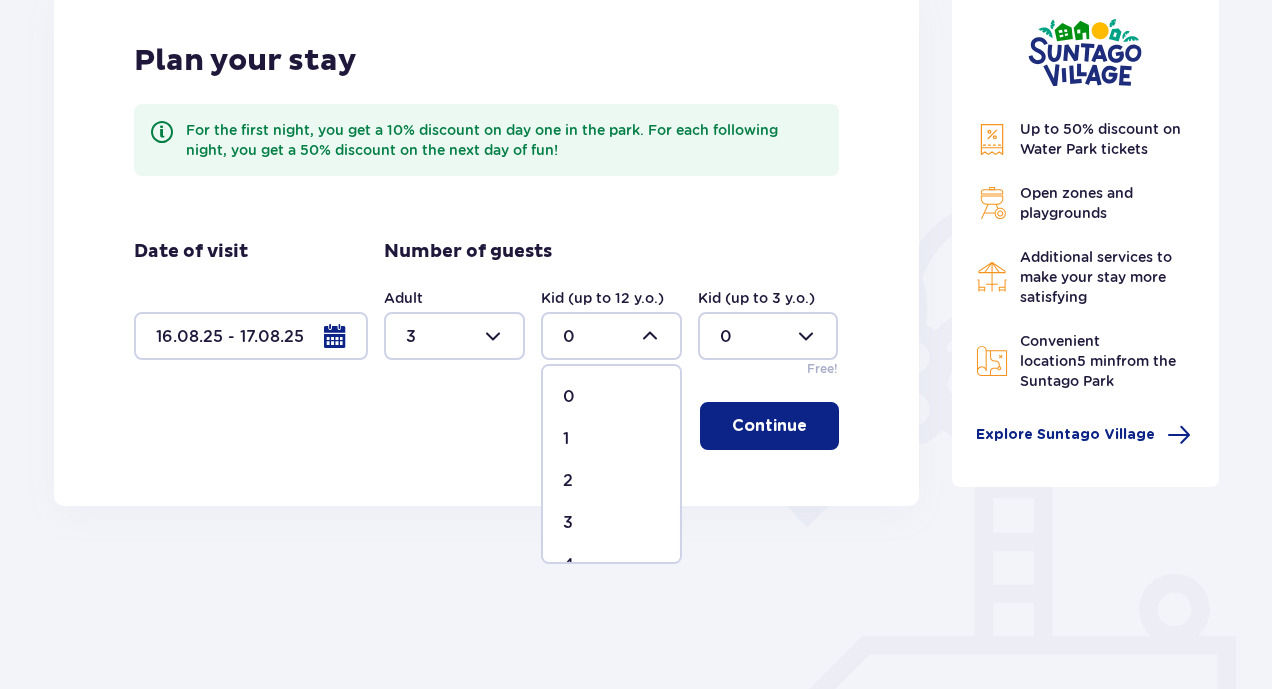 click on "2" at bounding box center [611, 481] 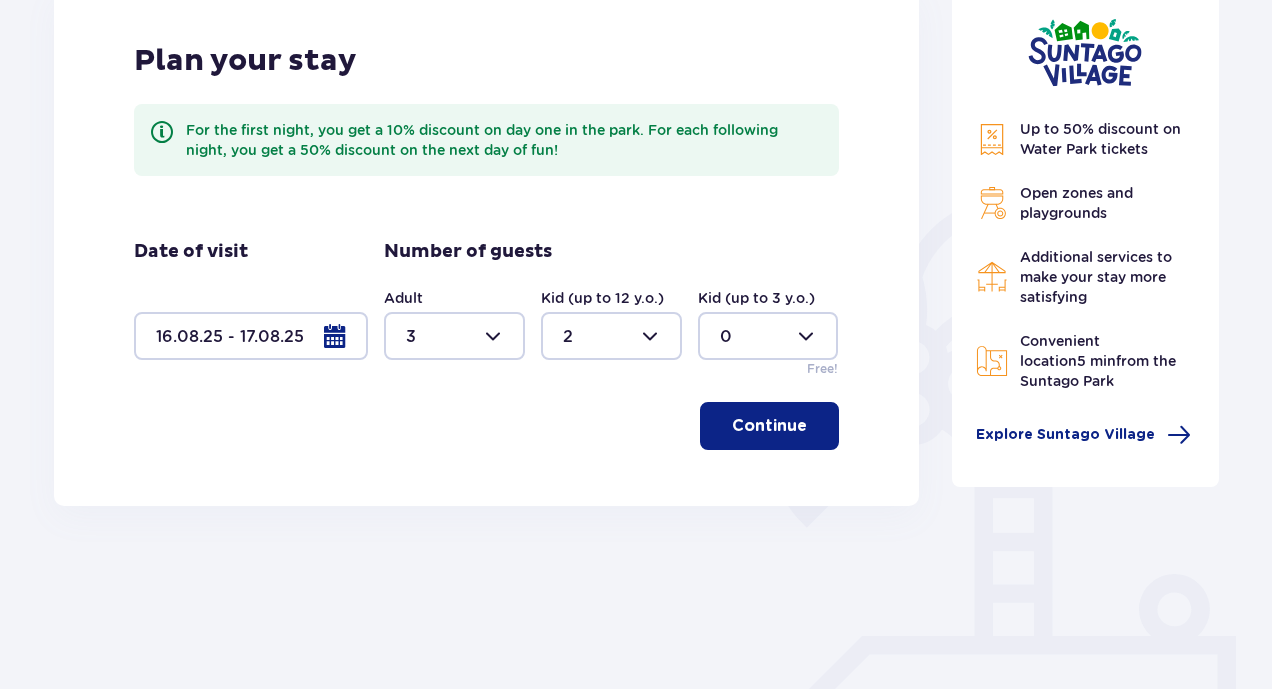 click on "Continue" at bounding box center [769, 426] 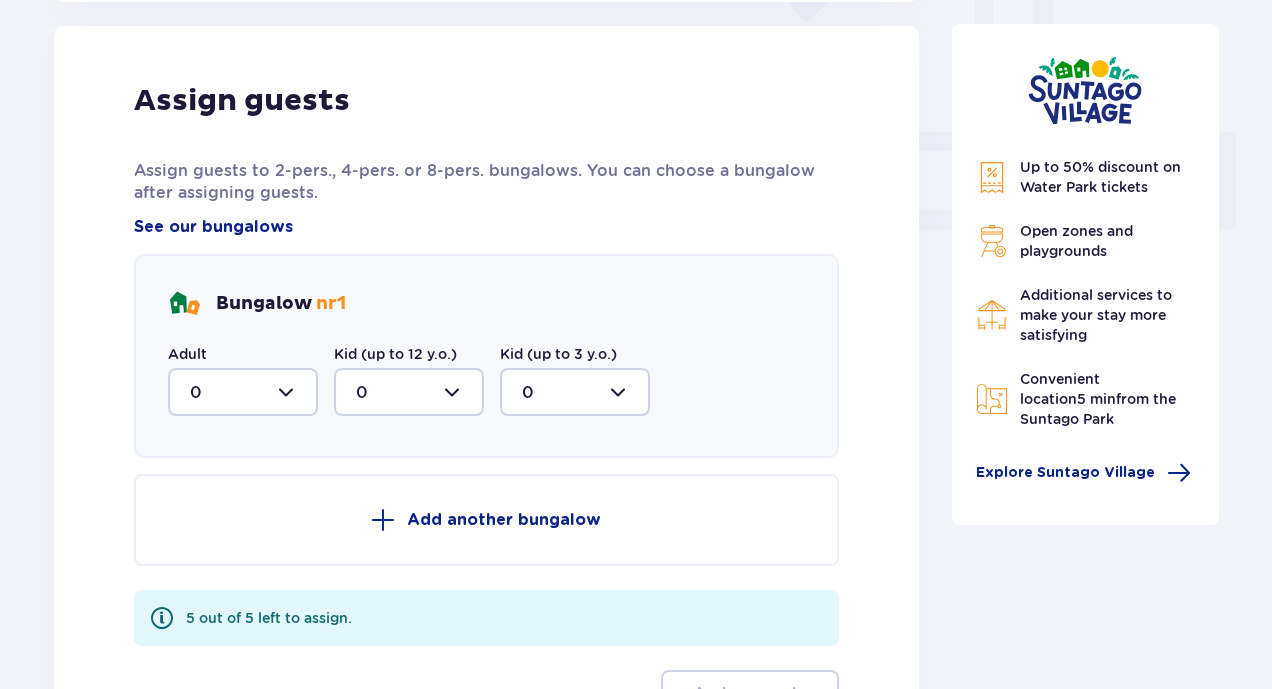 scroll, scrollTop: 806, scrollLeft: 0, axis: vertical 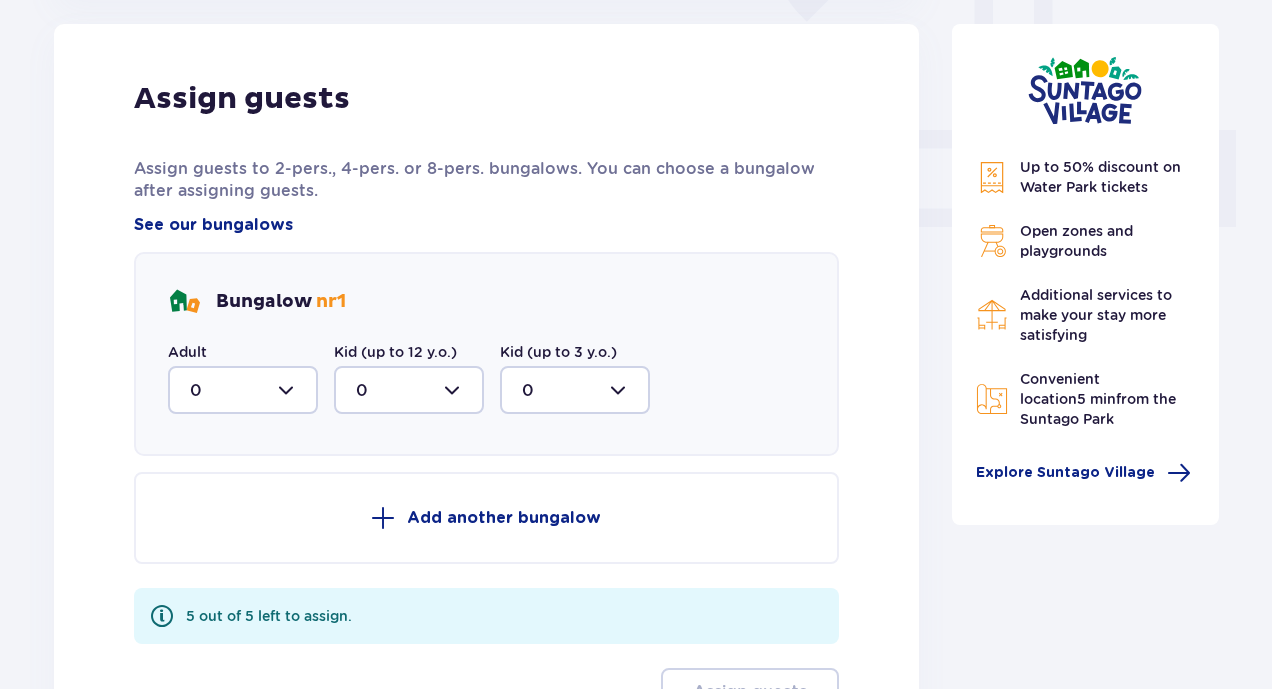 click at bounding box center [243, 390] 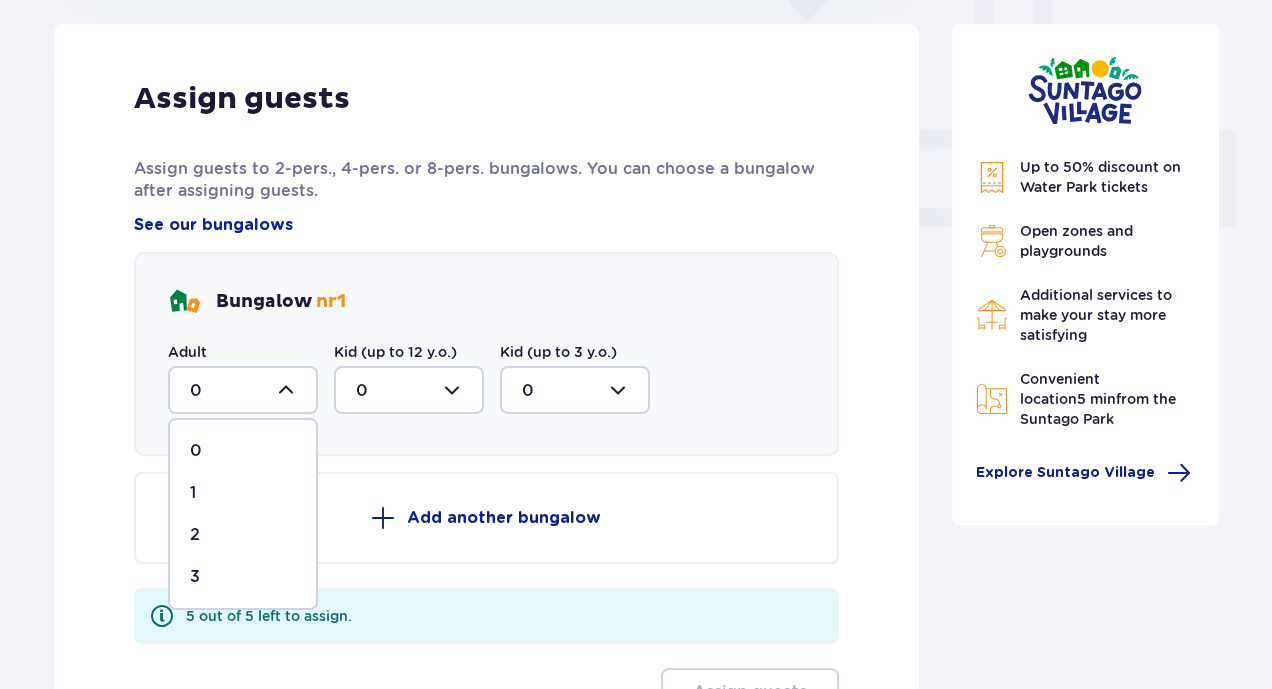 click on "3" at bounding box center [243, 577] 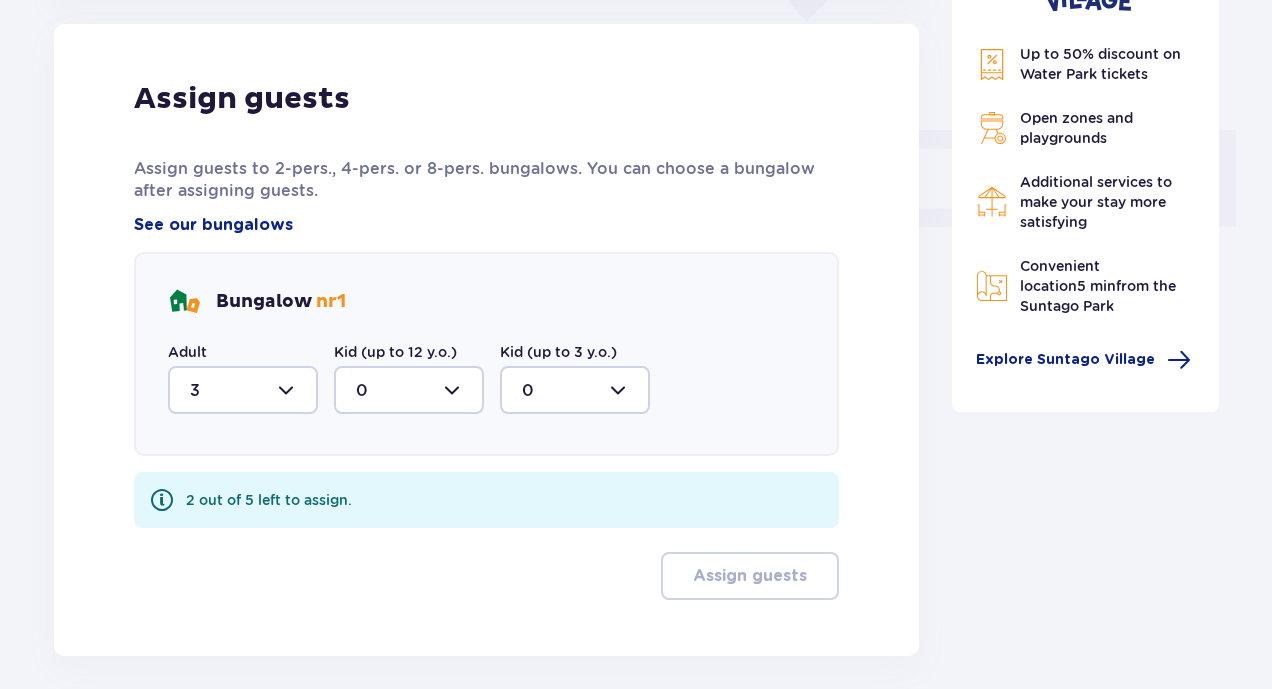 click at bounding box center [409, 390] 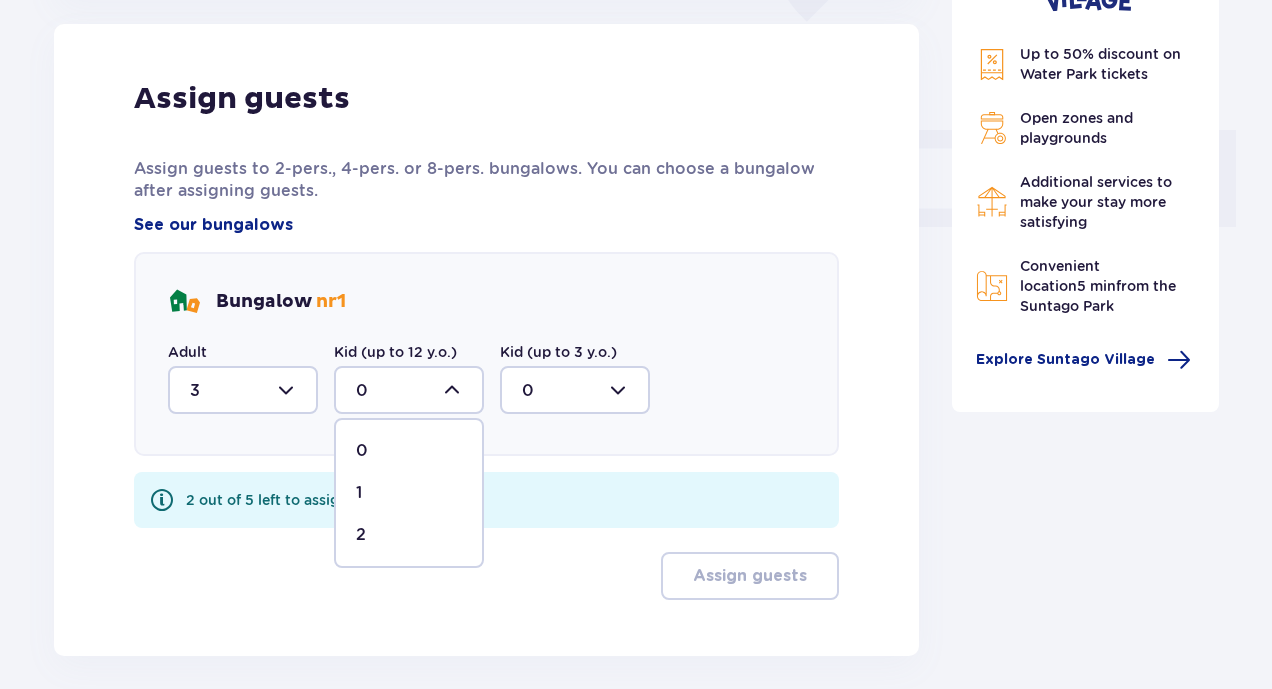 click on "2" at bounding box center (409, 535) 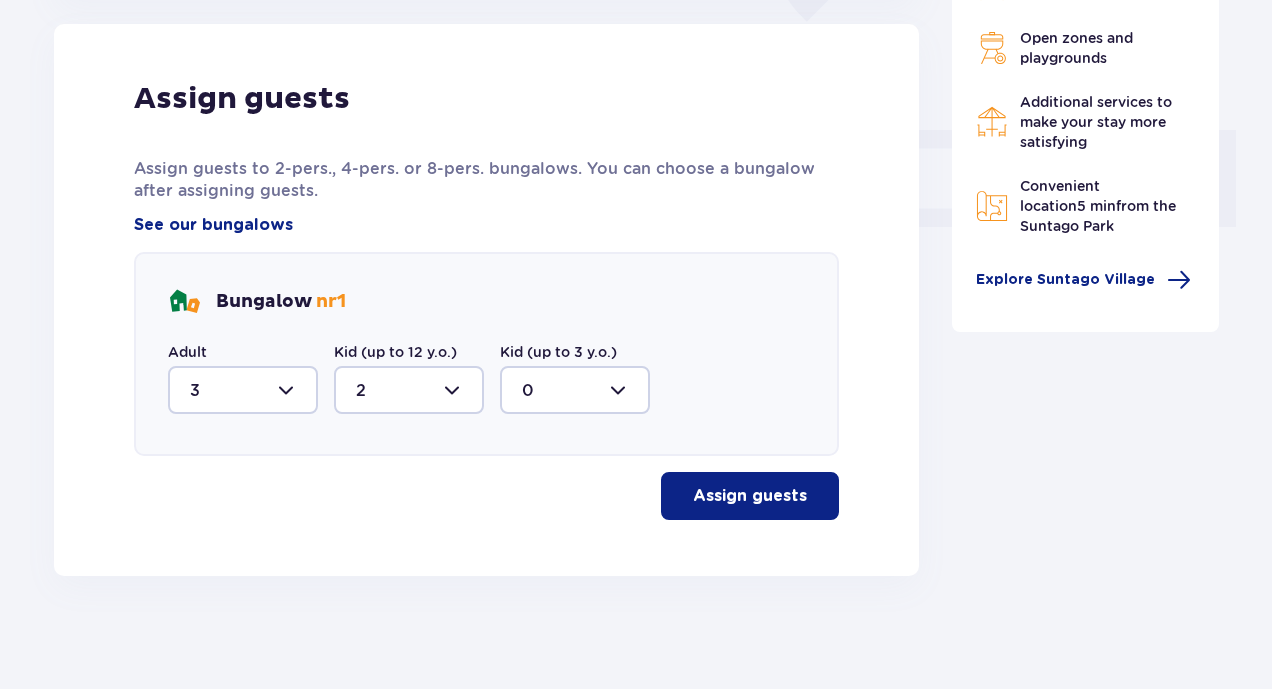click on "Assign guests" at bounding box center (750, 496) 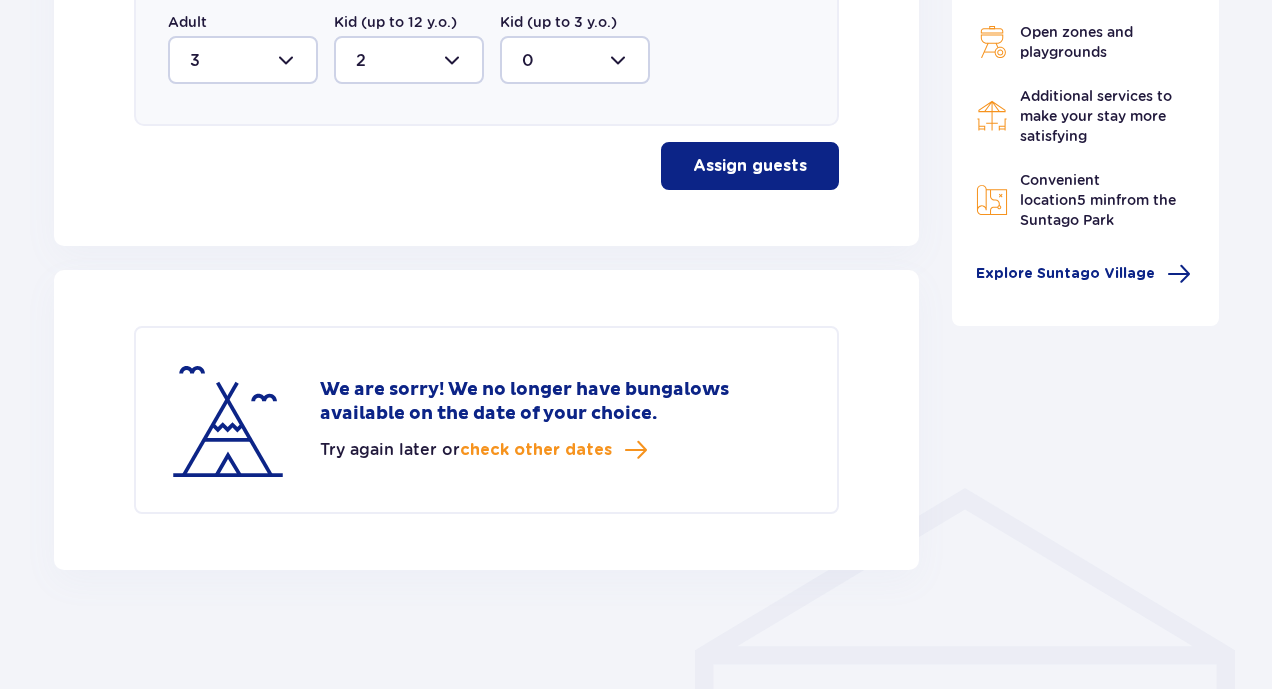 scroll, scrollTop: 1137, scrollLeft: 0, axis: vertical 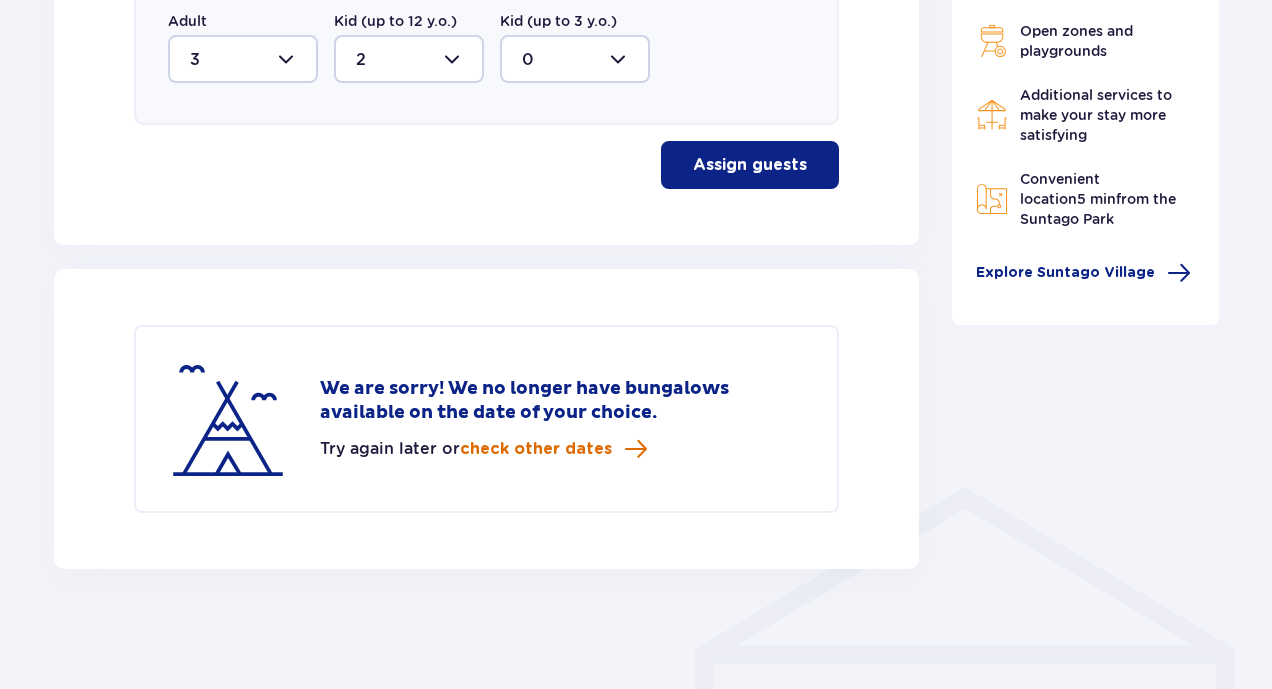 click on "check other dates" at bounding box center [536, 449] 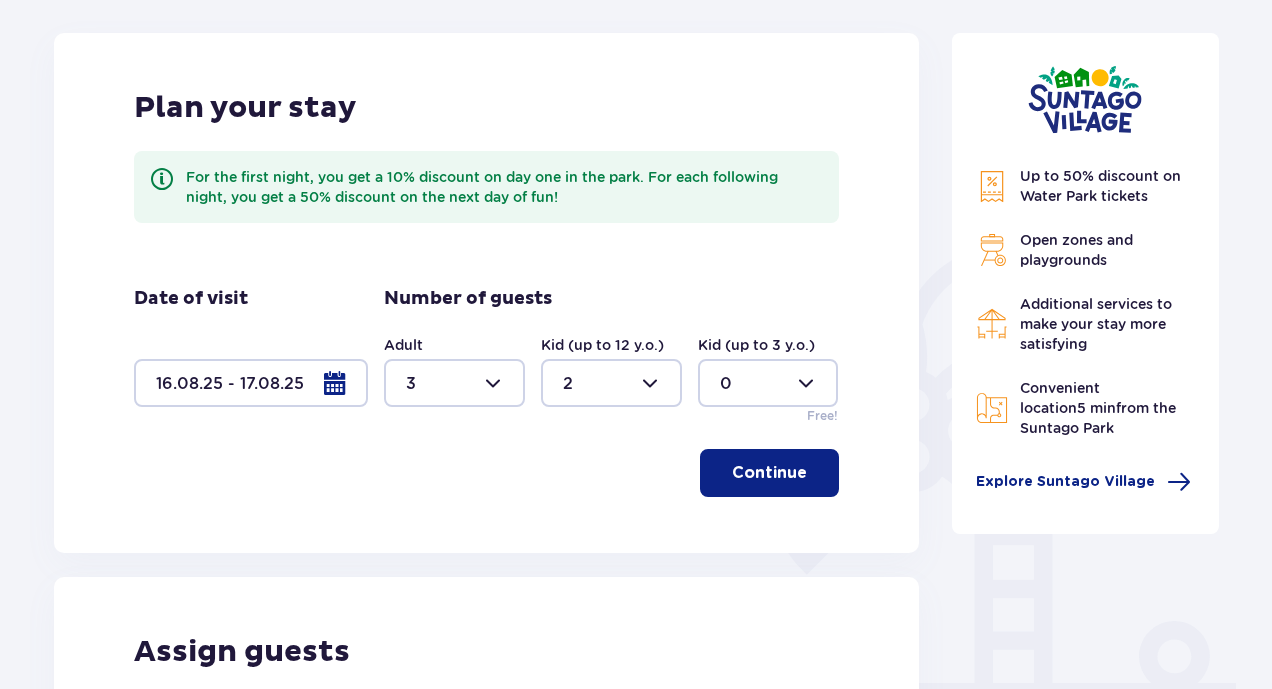 scroll, scrollTop: 236, scrollLeft: 0, axis: vertical 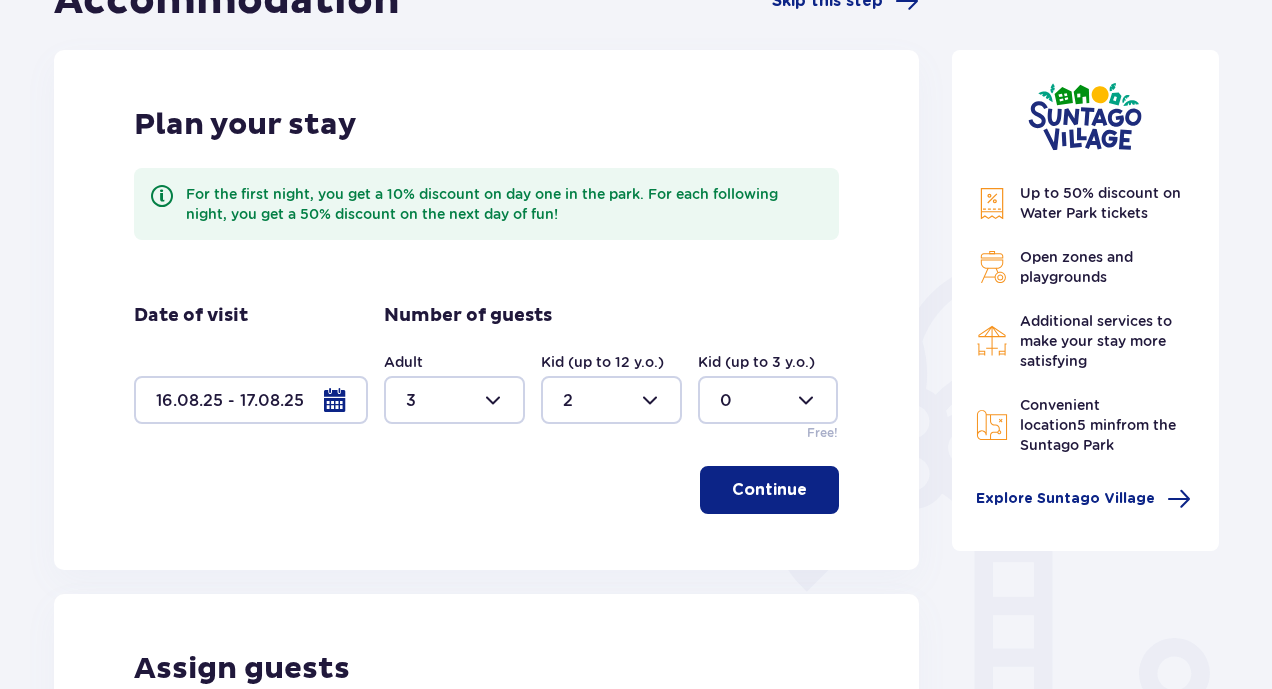 click at bounding box center [251, 400] 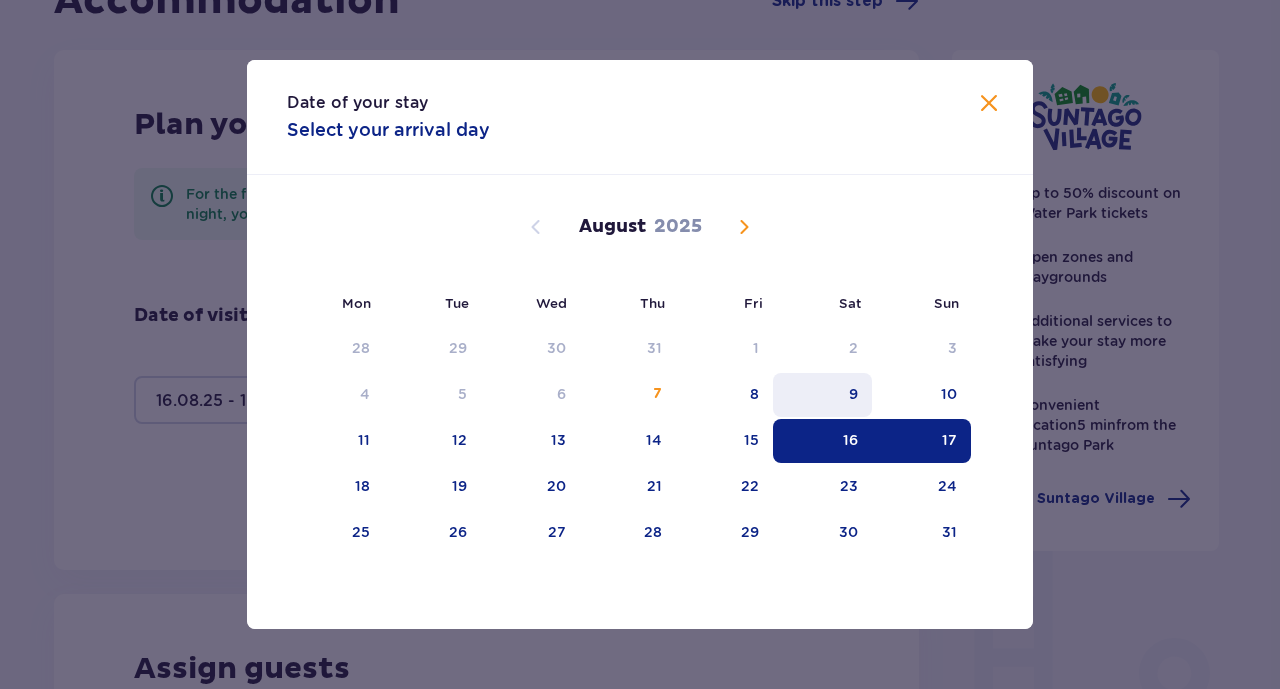 click on "9" at bounding box center [853, 394] 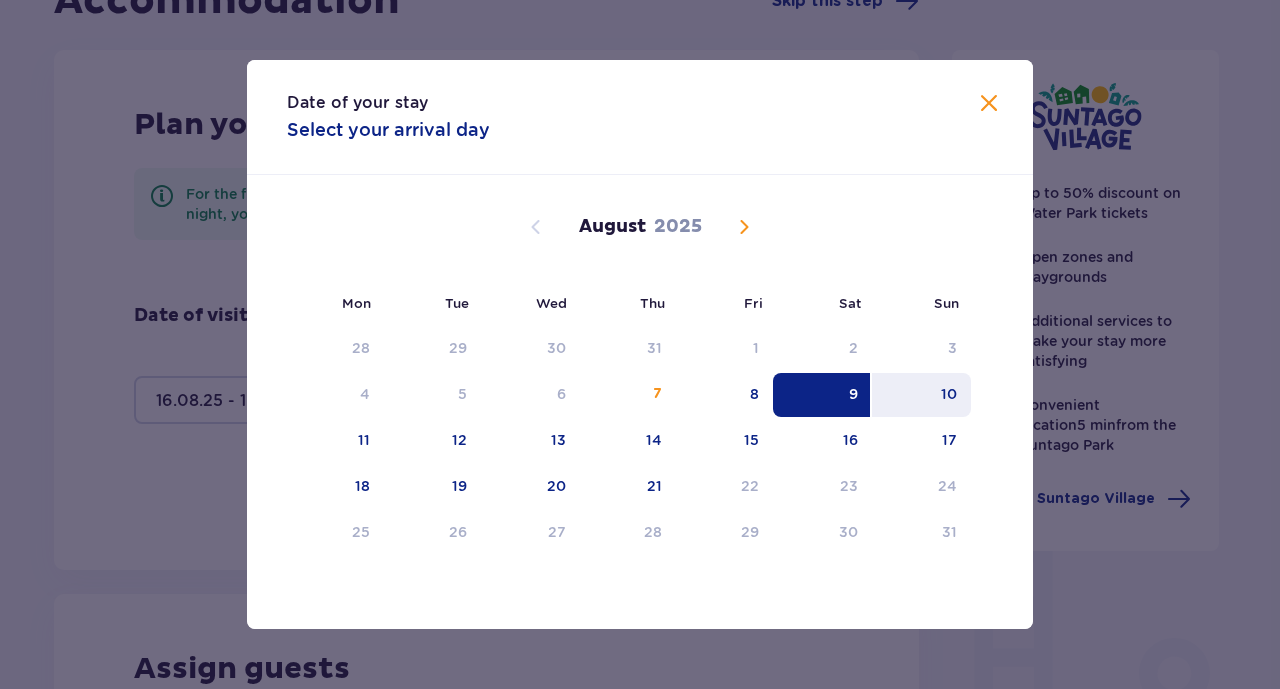 click on "10" at bounding box center [949, 394] 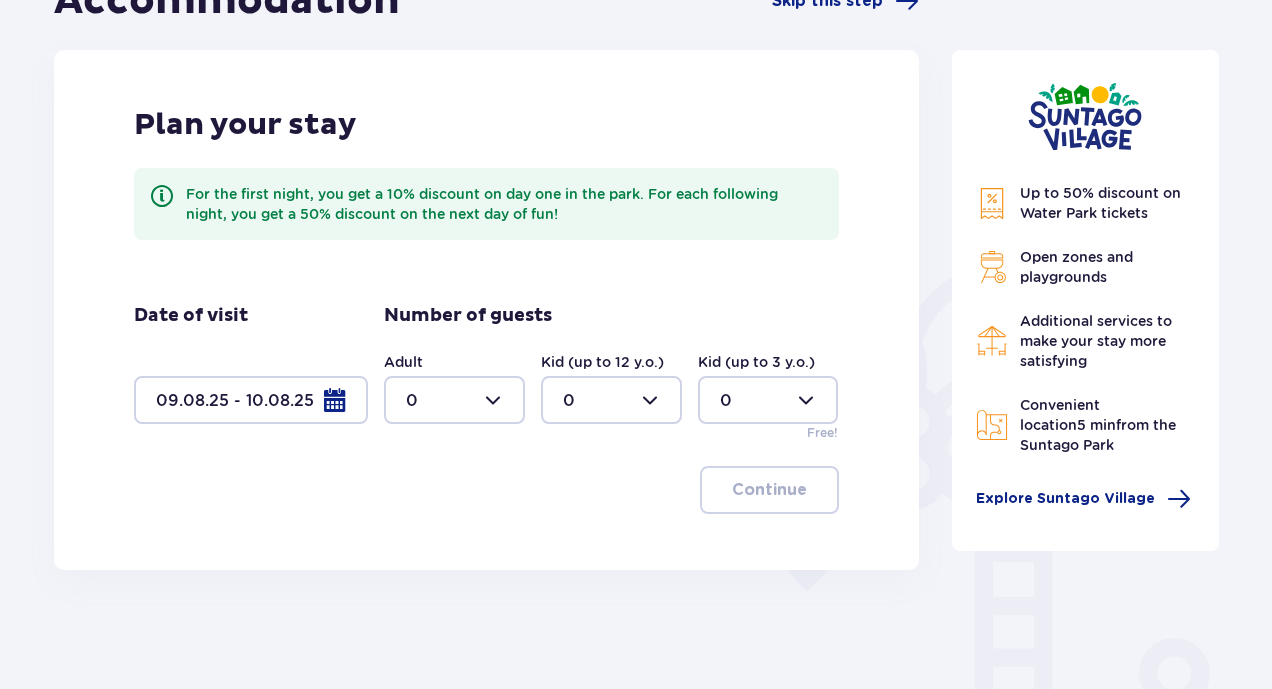 click at bounding box center (454, 400) 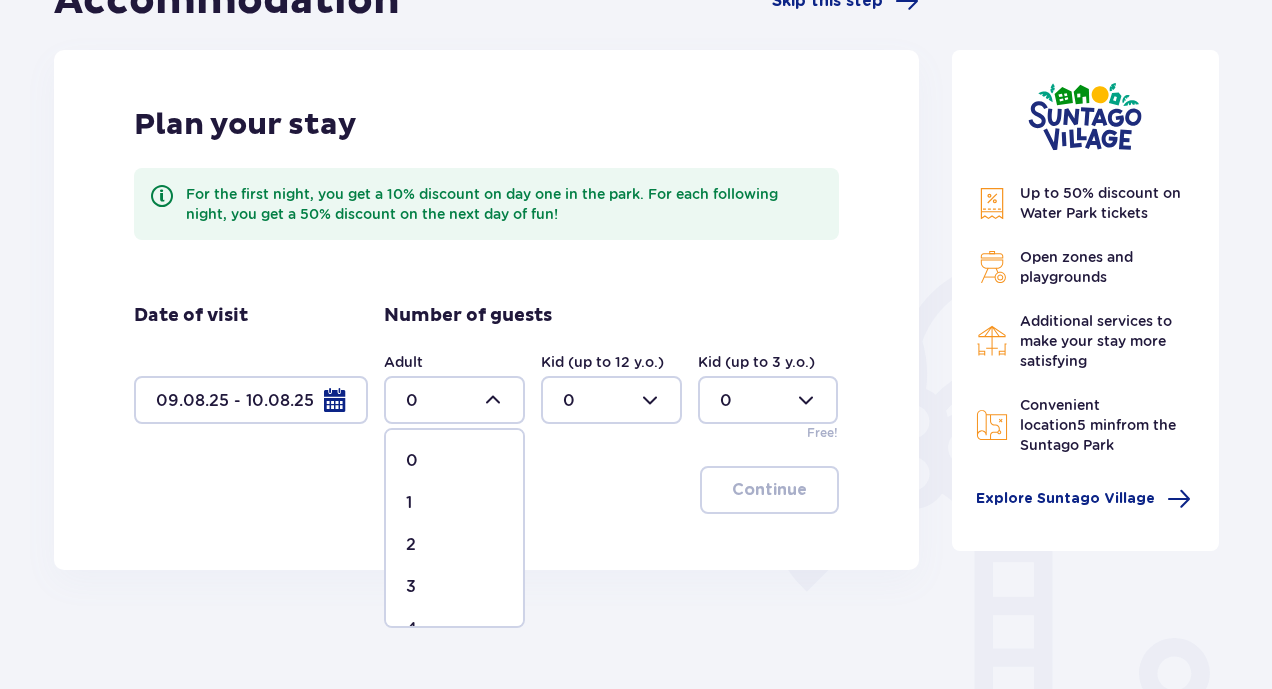 click on "3" at bounding box center (454, 587) 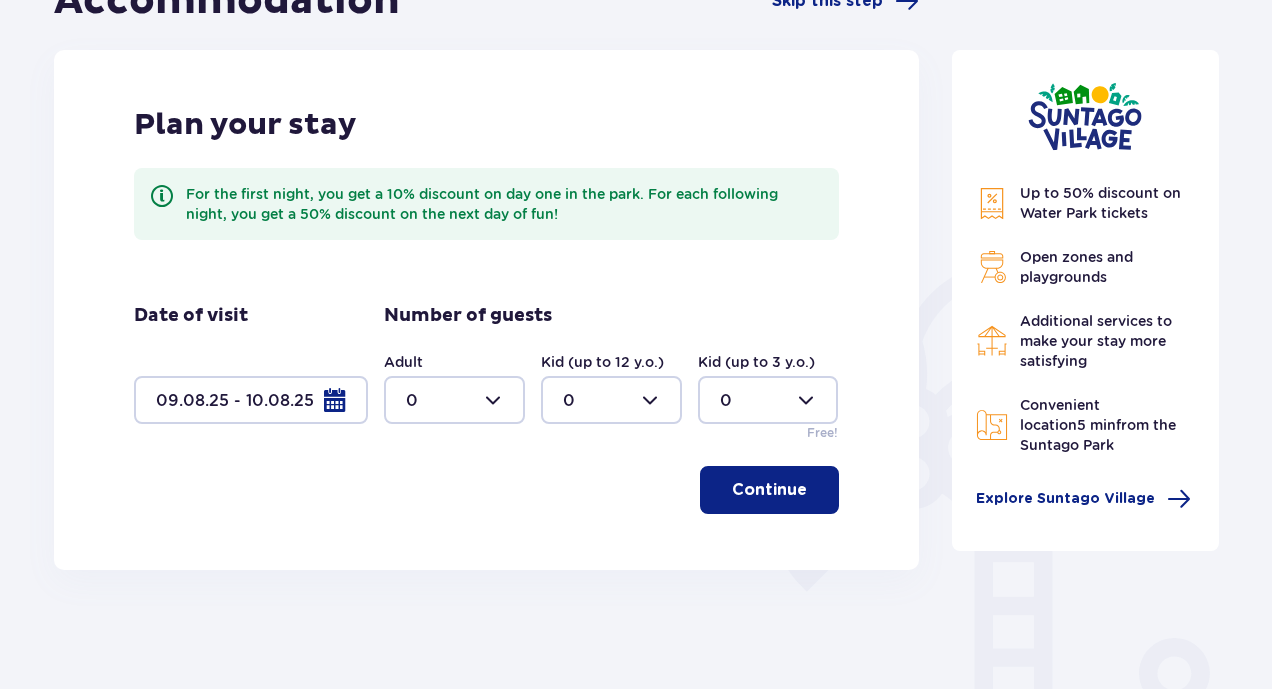 type on "3" 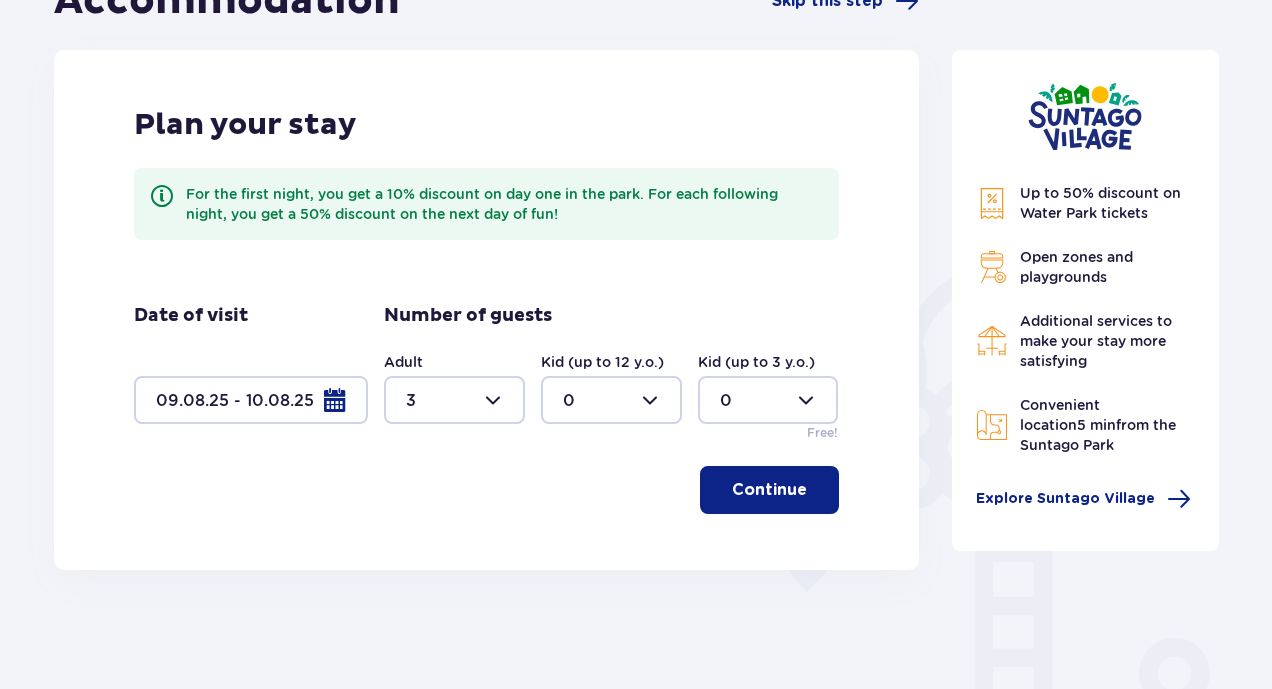 click at bounding box center (611, 400) 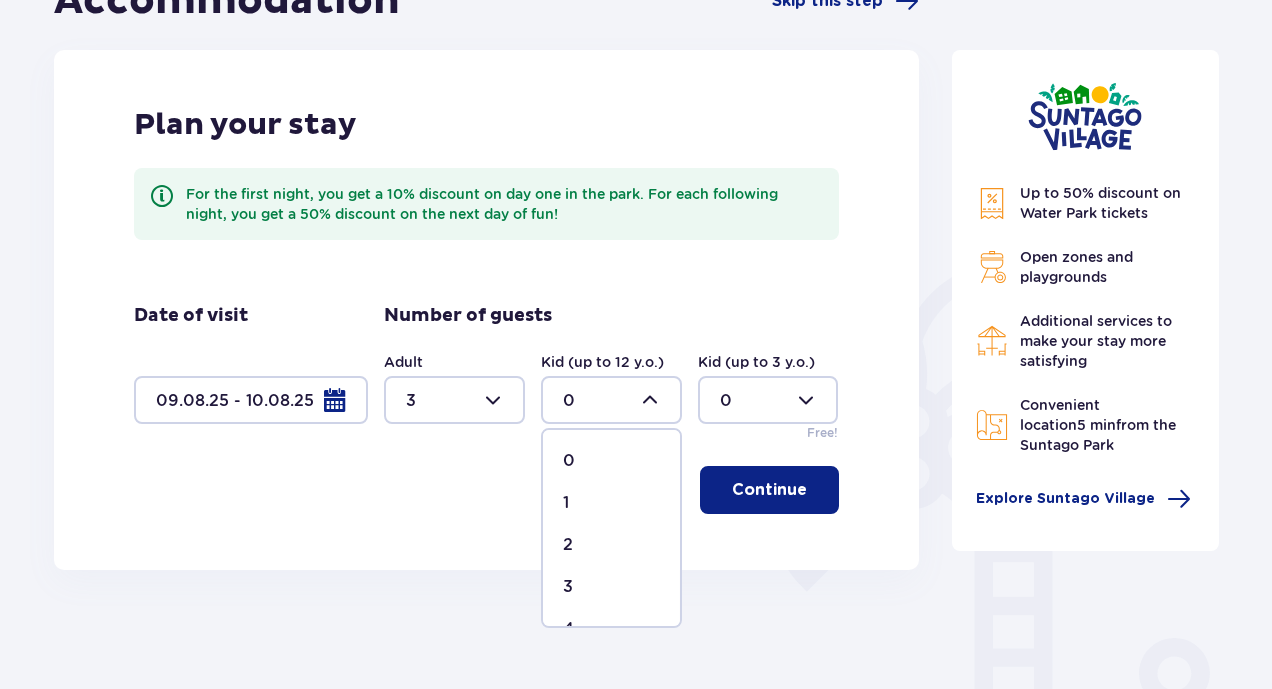 click on "2" at bounding box center [611, 545] 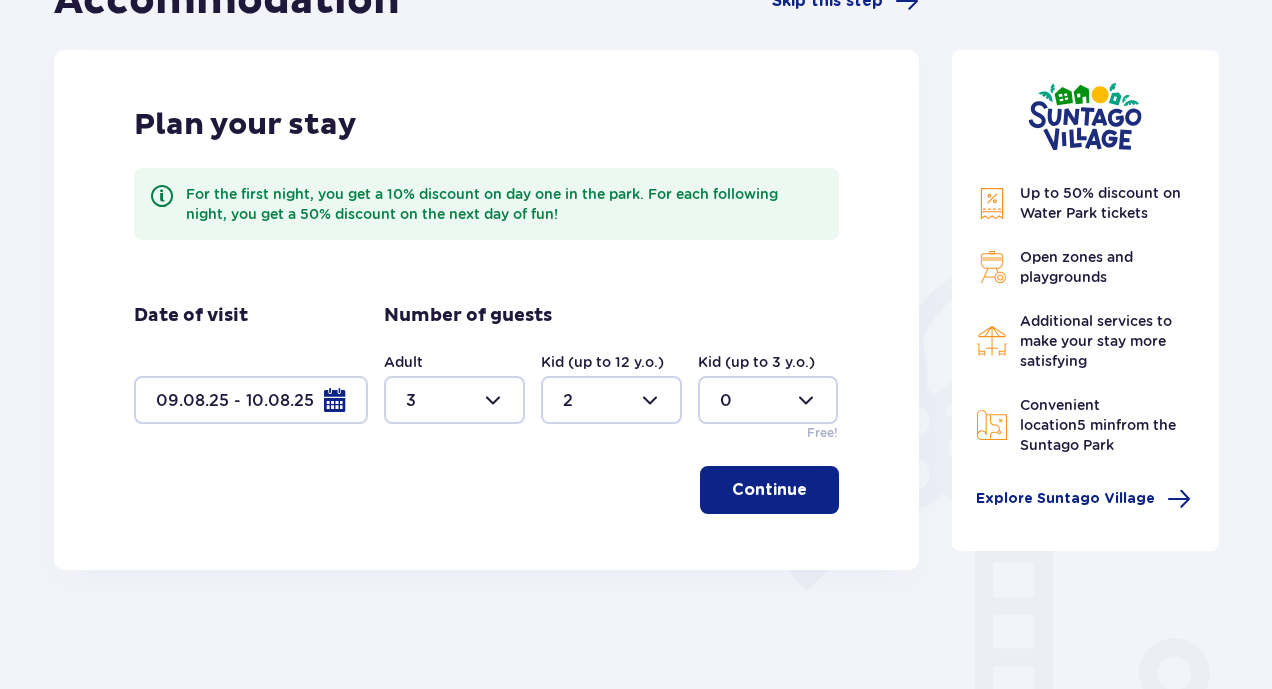 click on "Continue" at bounding box center [769, 490] 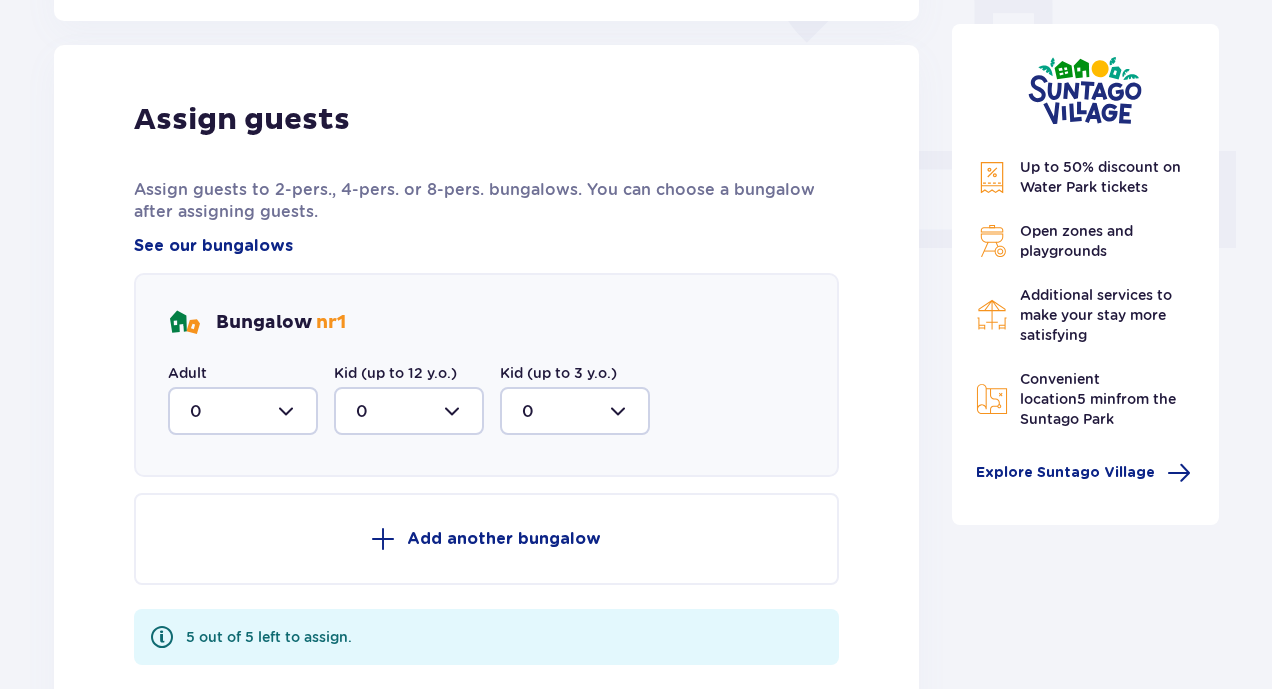 scroll, scrollTop: 806, scrollLeft: 0, axis: vertical 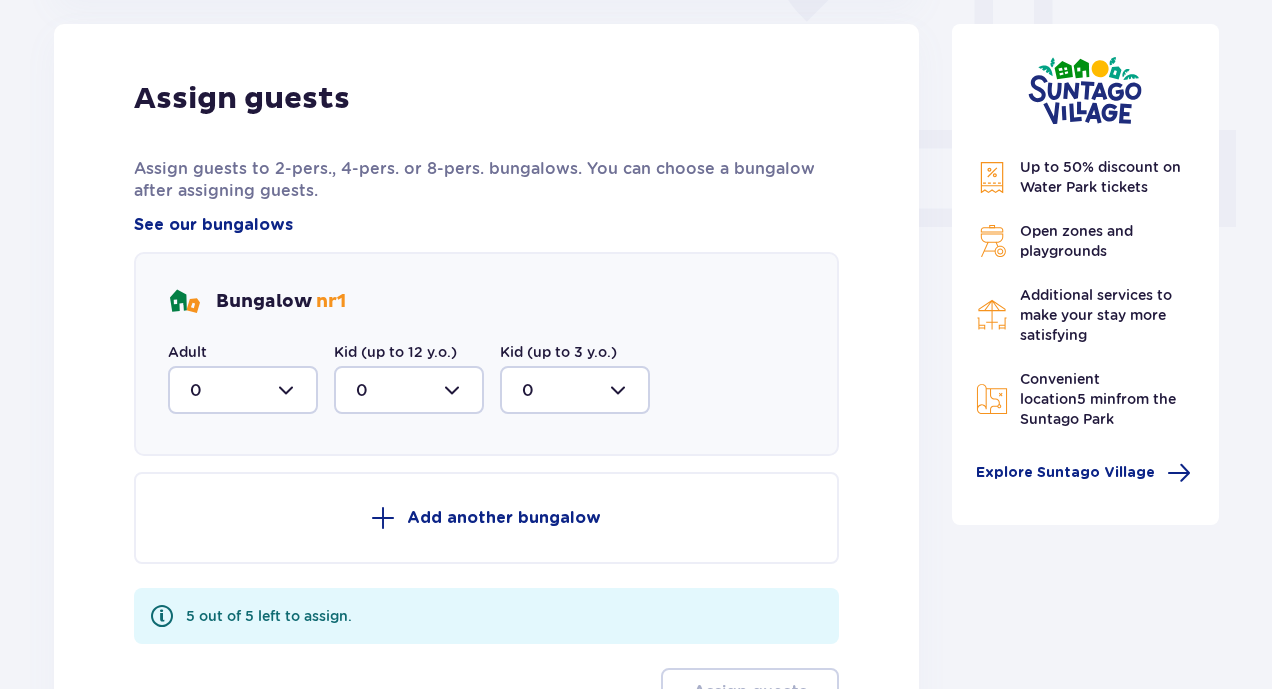 click at bounding box center [243, 390] 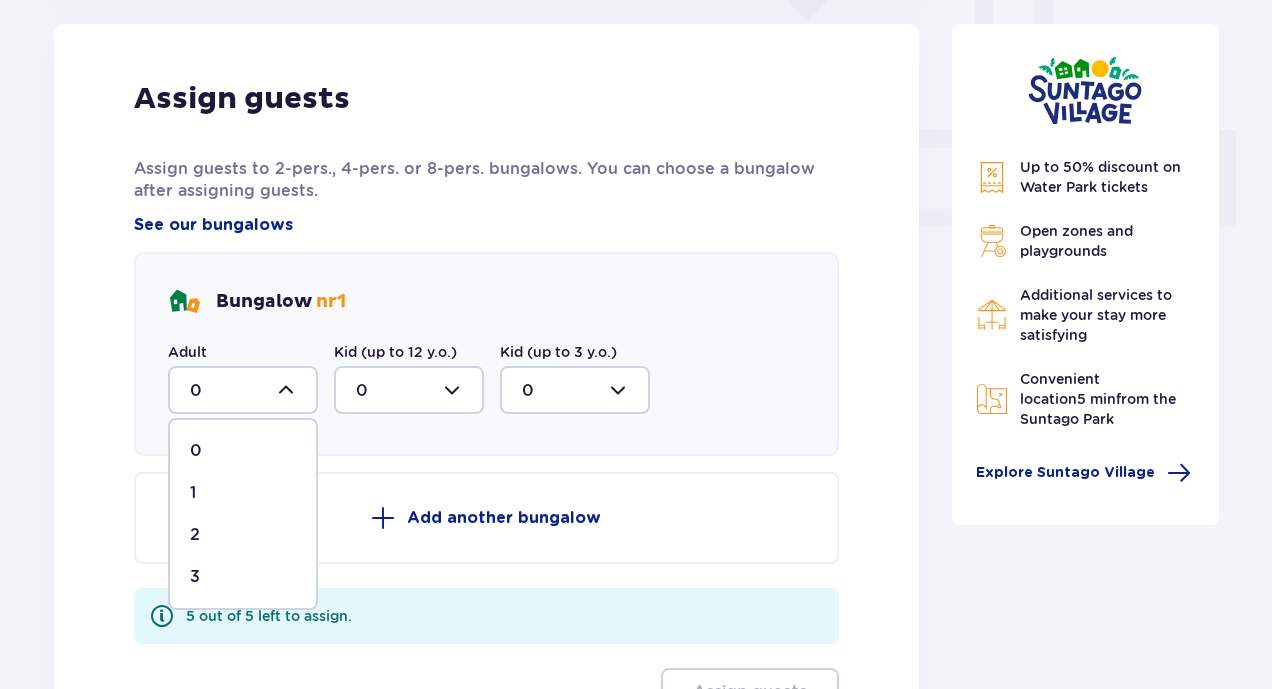 click on "3" at bounding box center [243, 577] 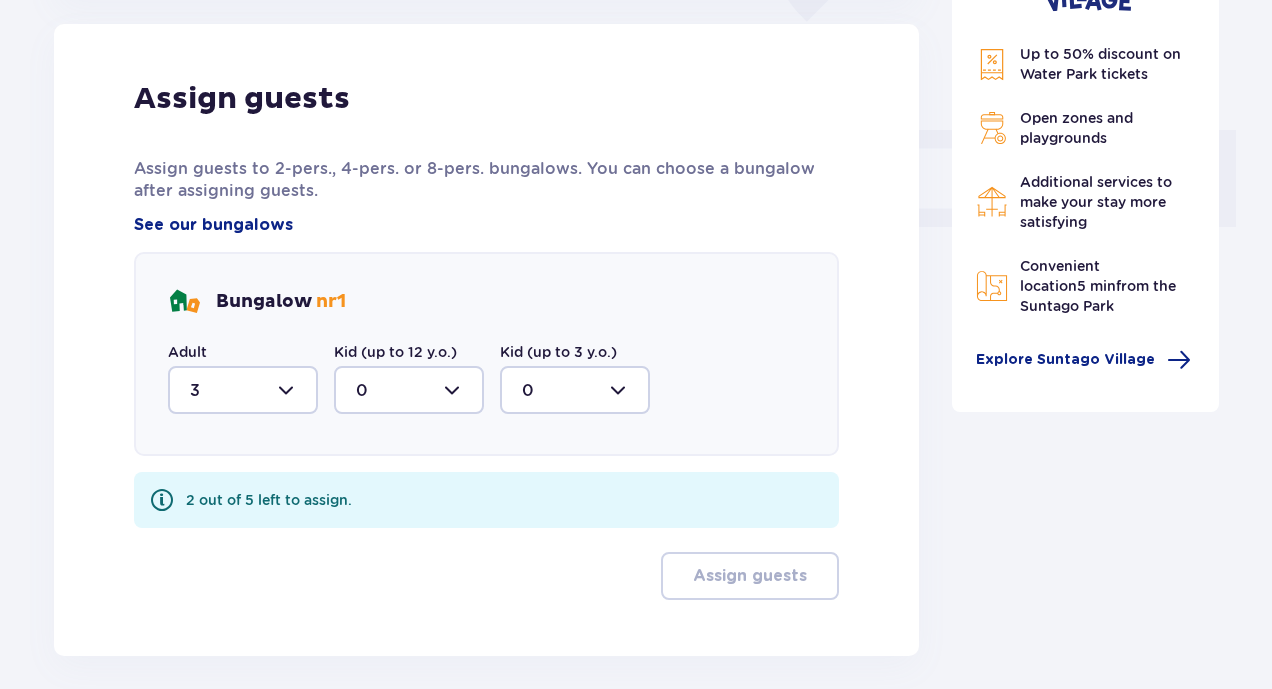 click at bounding box center (409, 390) 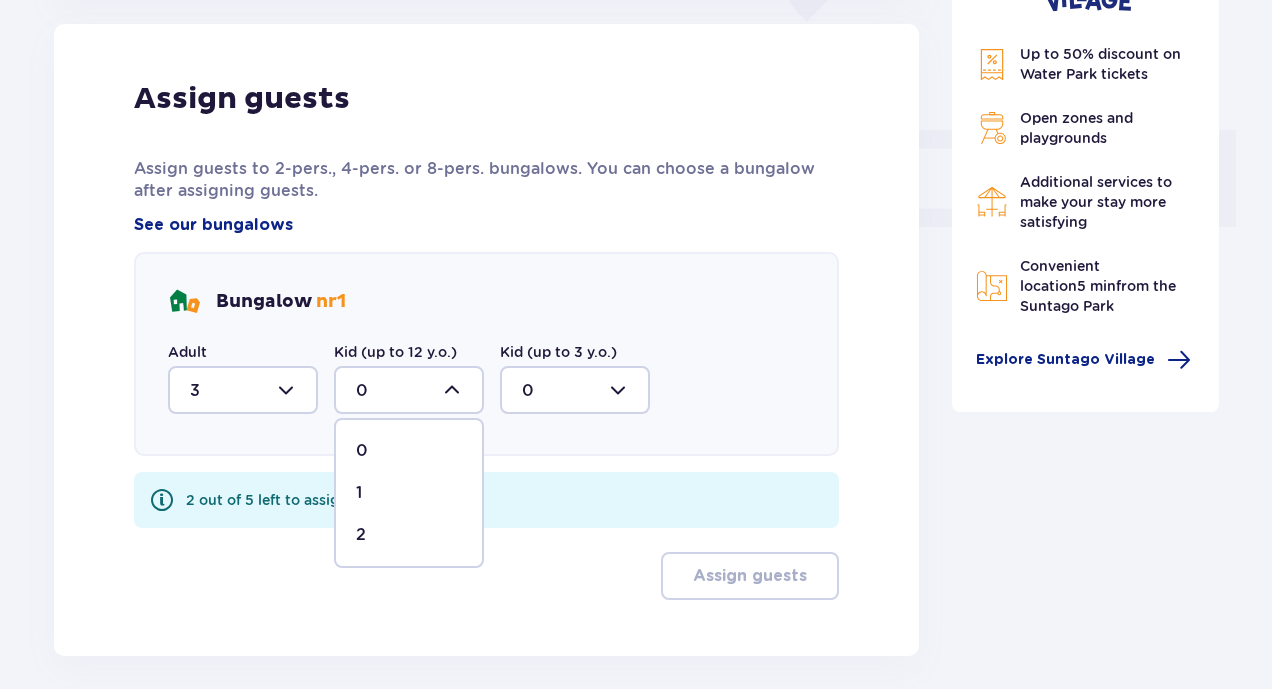 click on "2" at bounding box center (361, 535) 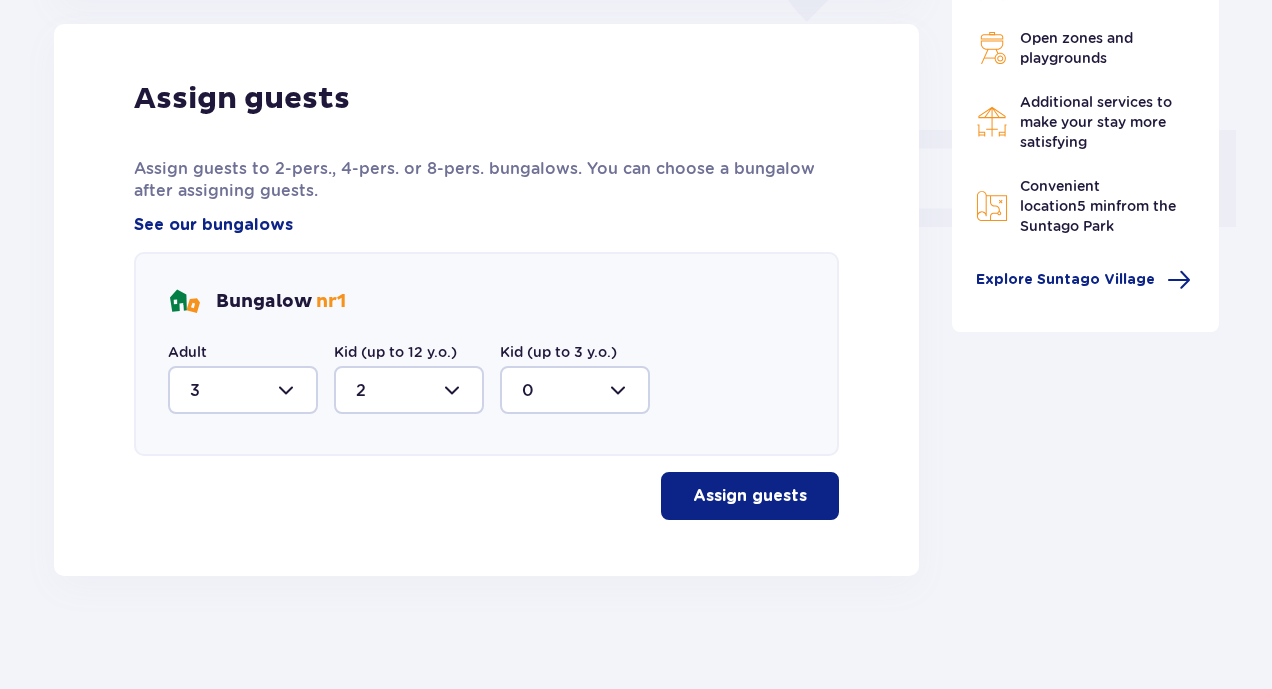 click on "Assign guests" at bounding box center [750, 496] 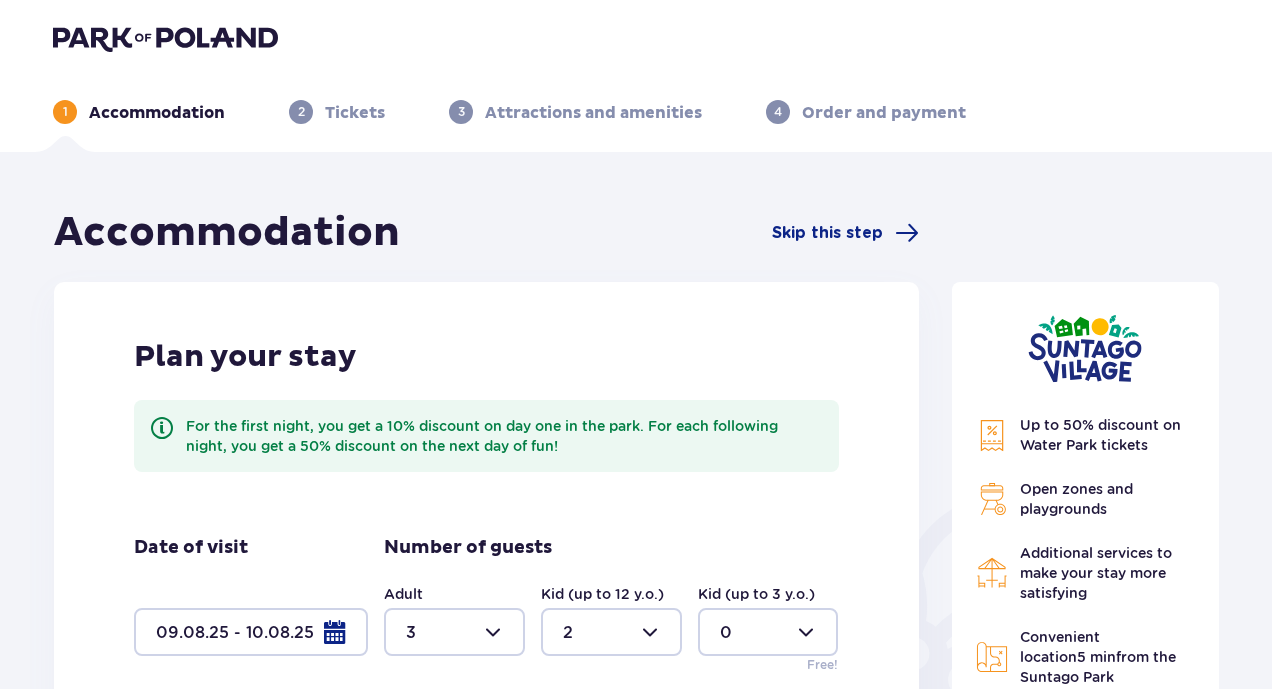 scroll, scrollTop: 0, scrollLeft: 0, axis: both 